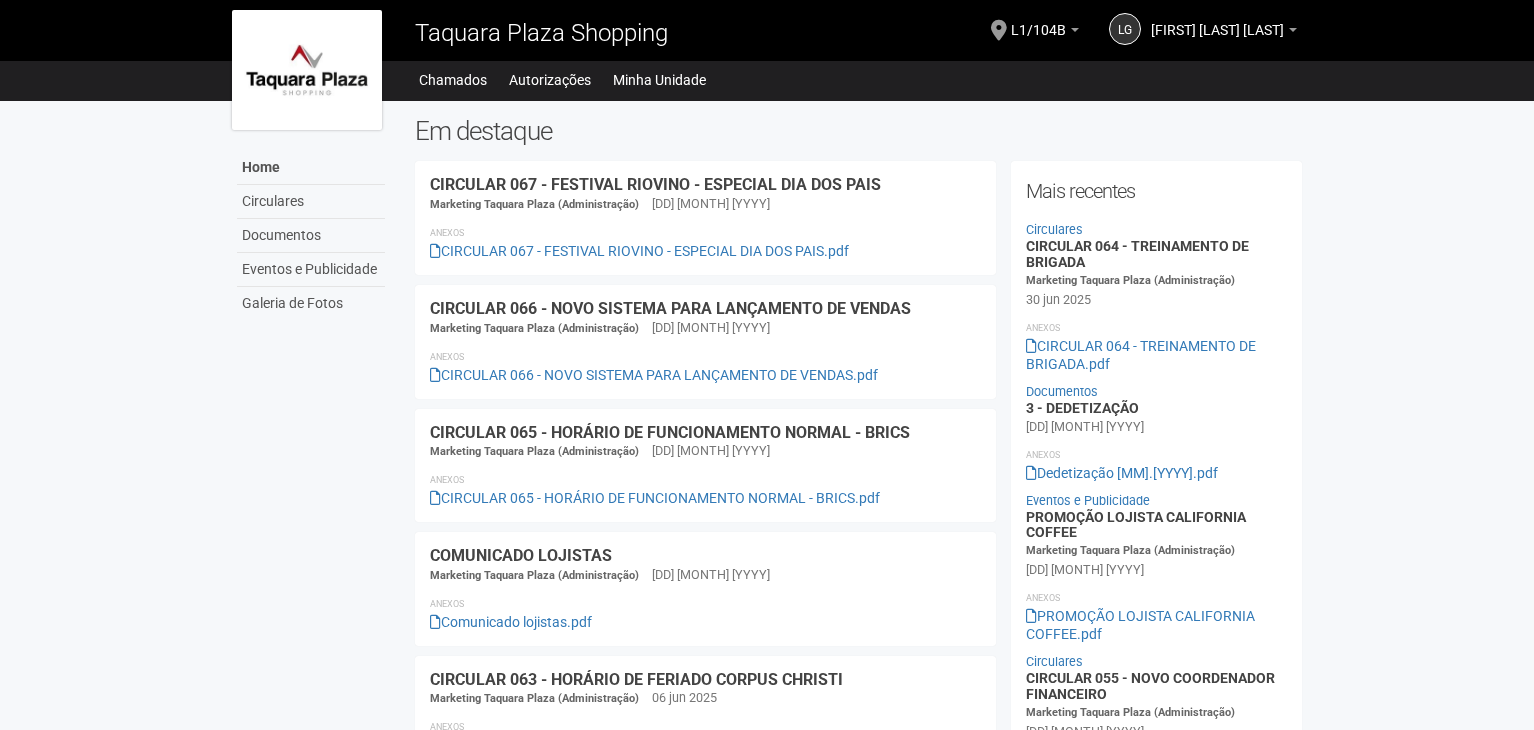 scroll, scrollTop: 0, scrollLeft: 0, axis: both 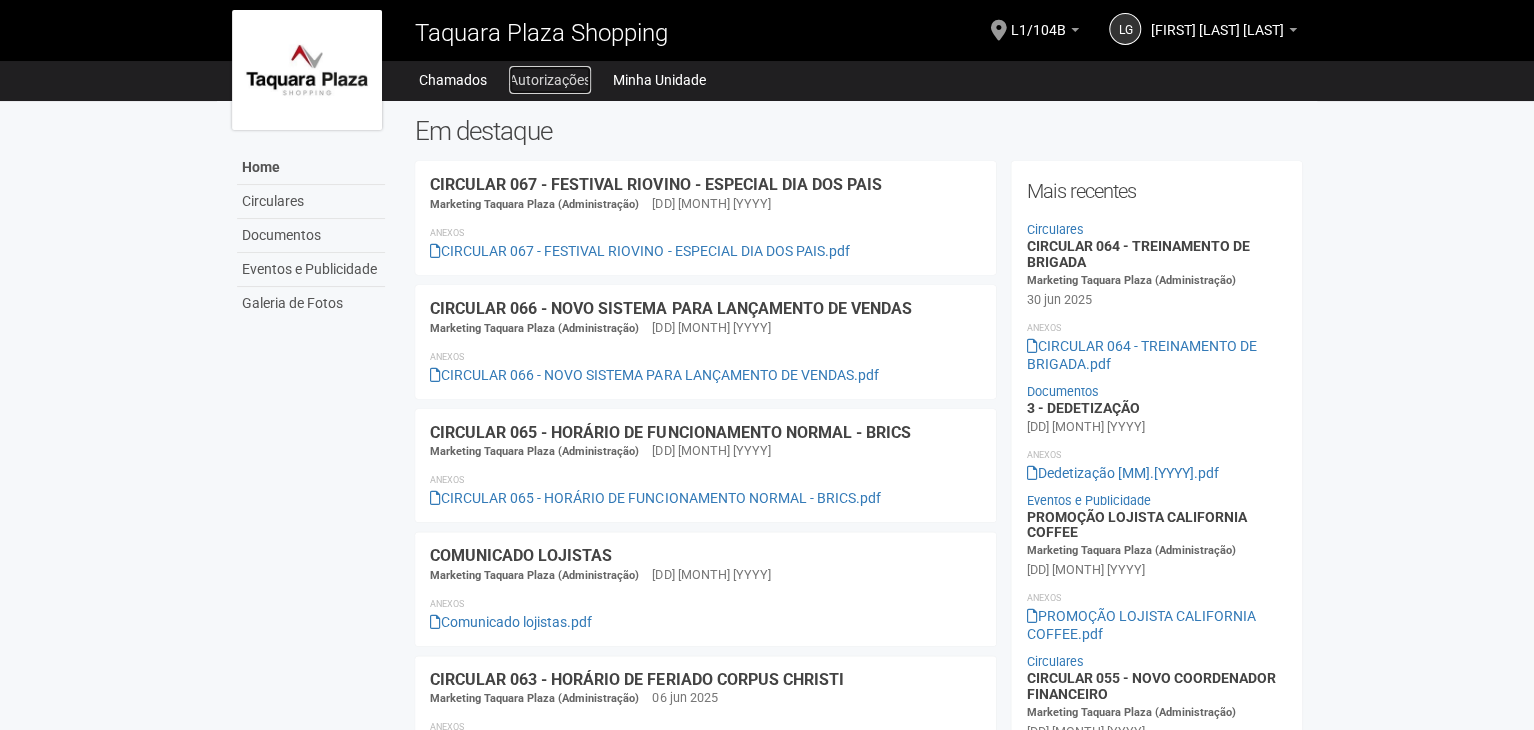 click on "Autorizações" at bounding box center (550, 80) 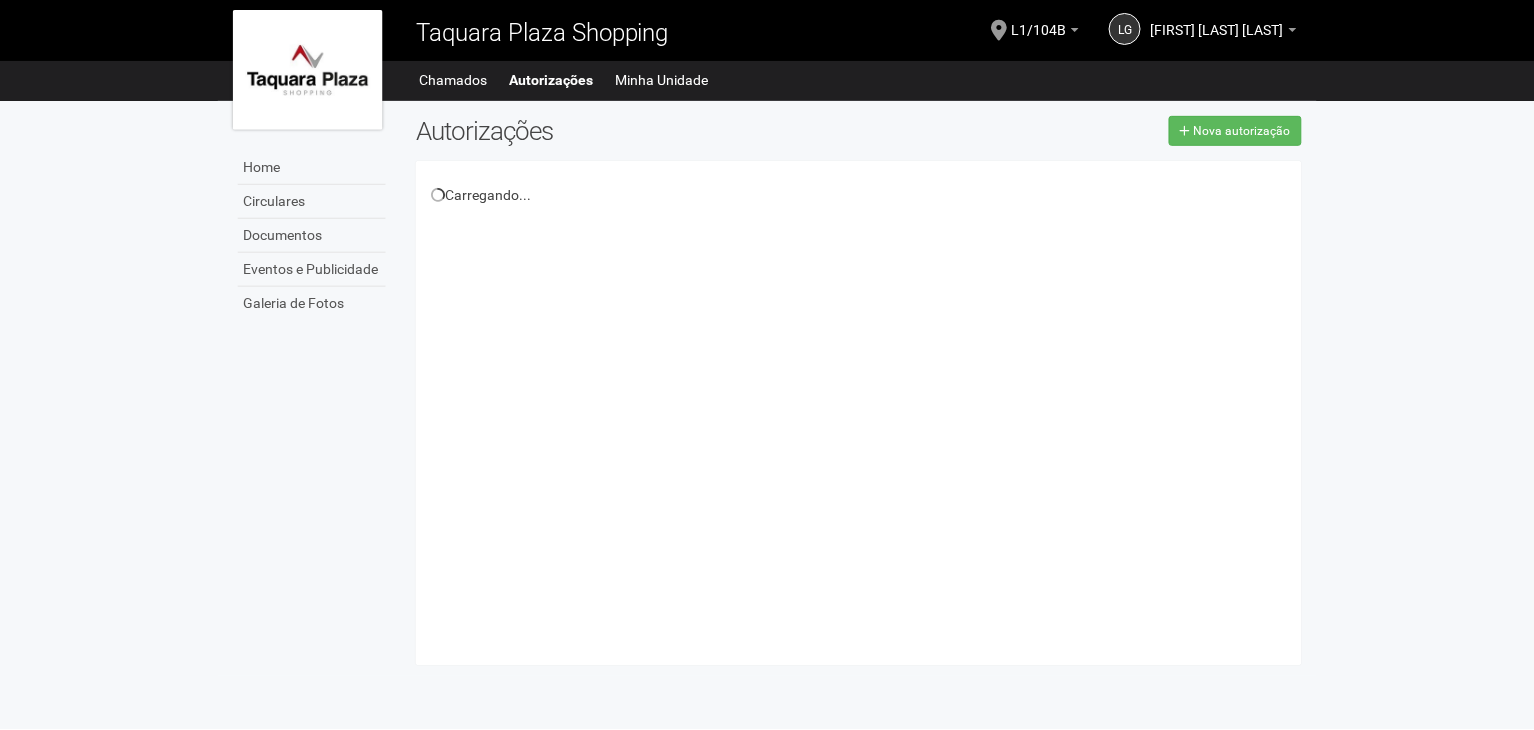 scroll, scrollTop: 0, scrollLeft: 0, axis: both 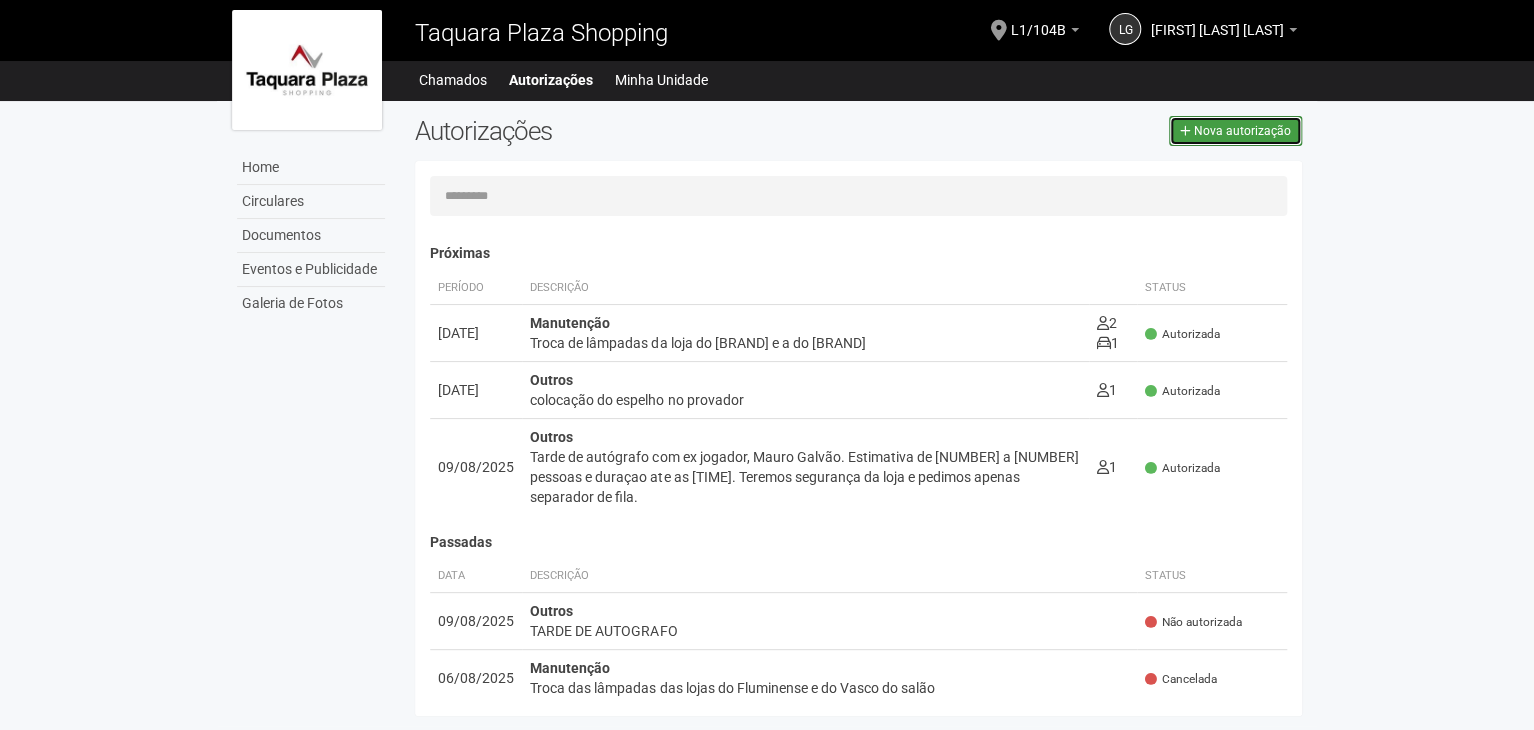 click on "Nova autorização" at bounding box center (1242, 131) 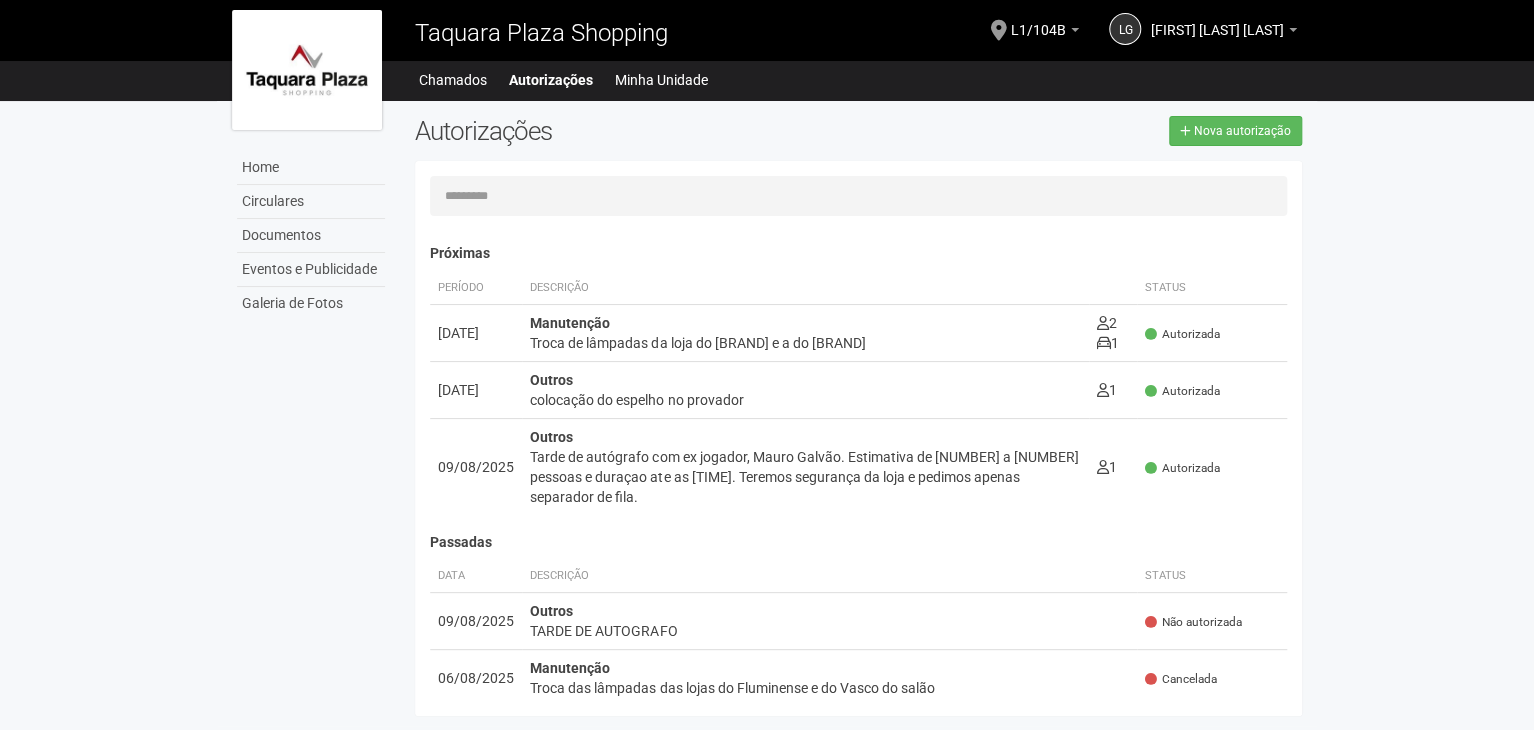 select on "**" 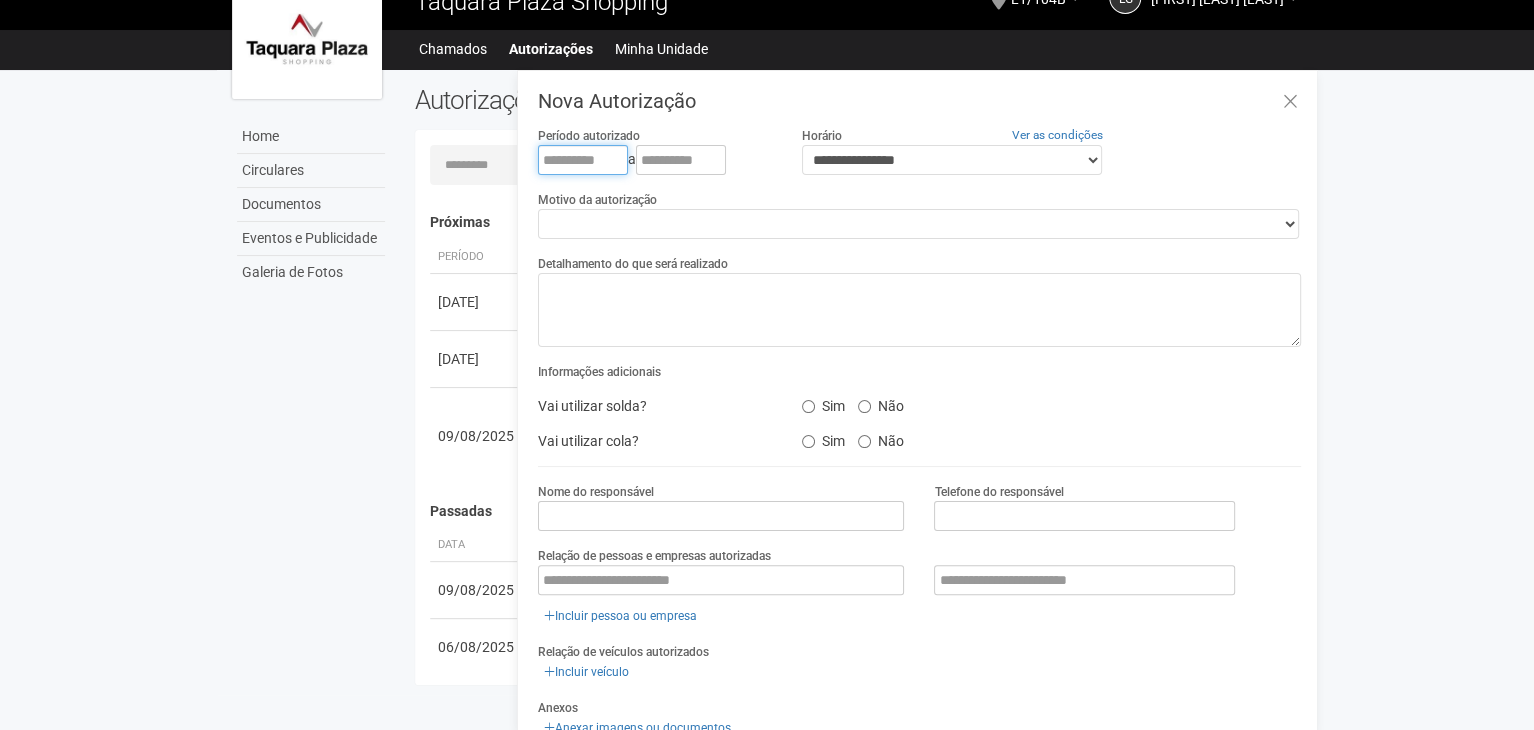 click at bounding box center [583, 160] 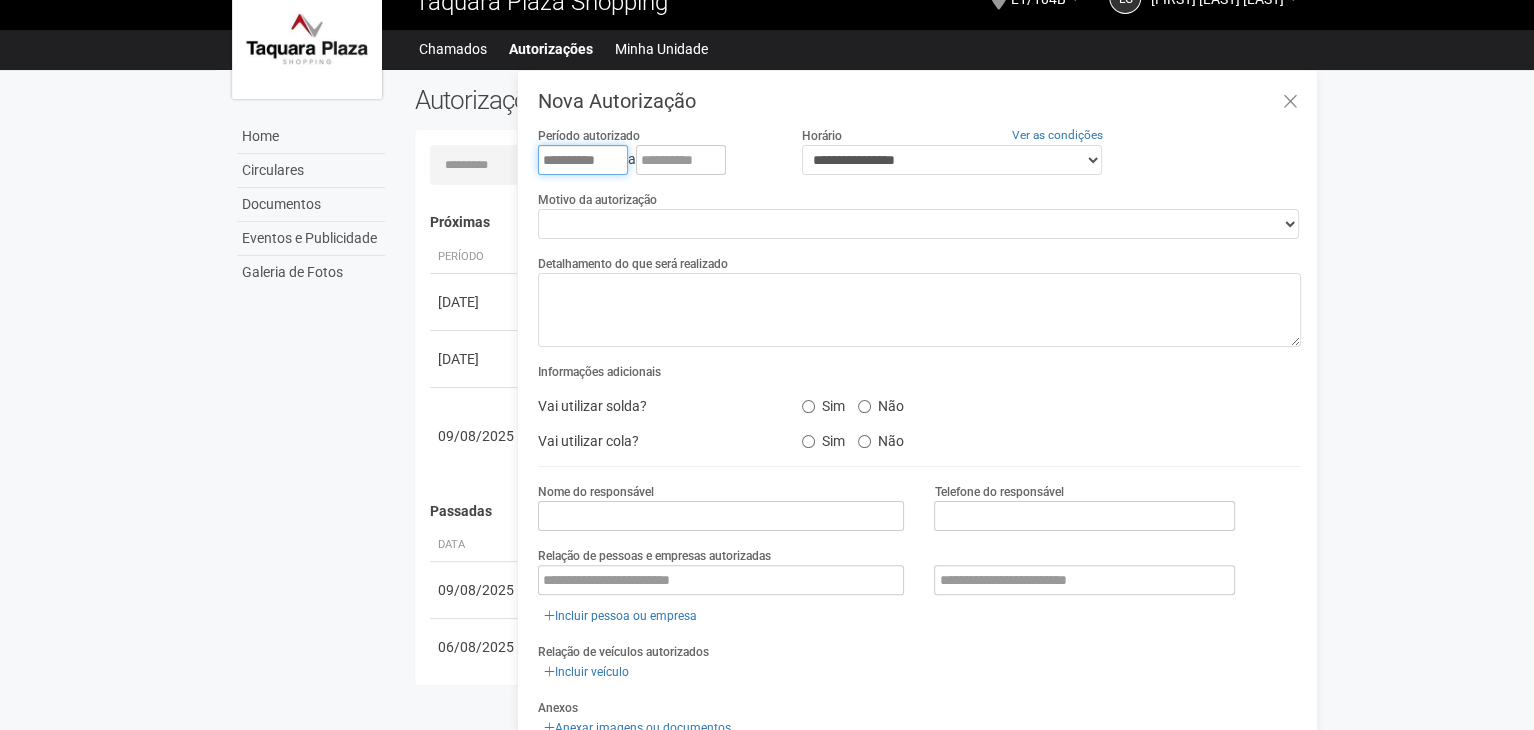 type on "**********" 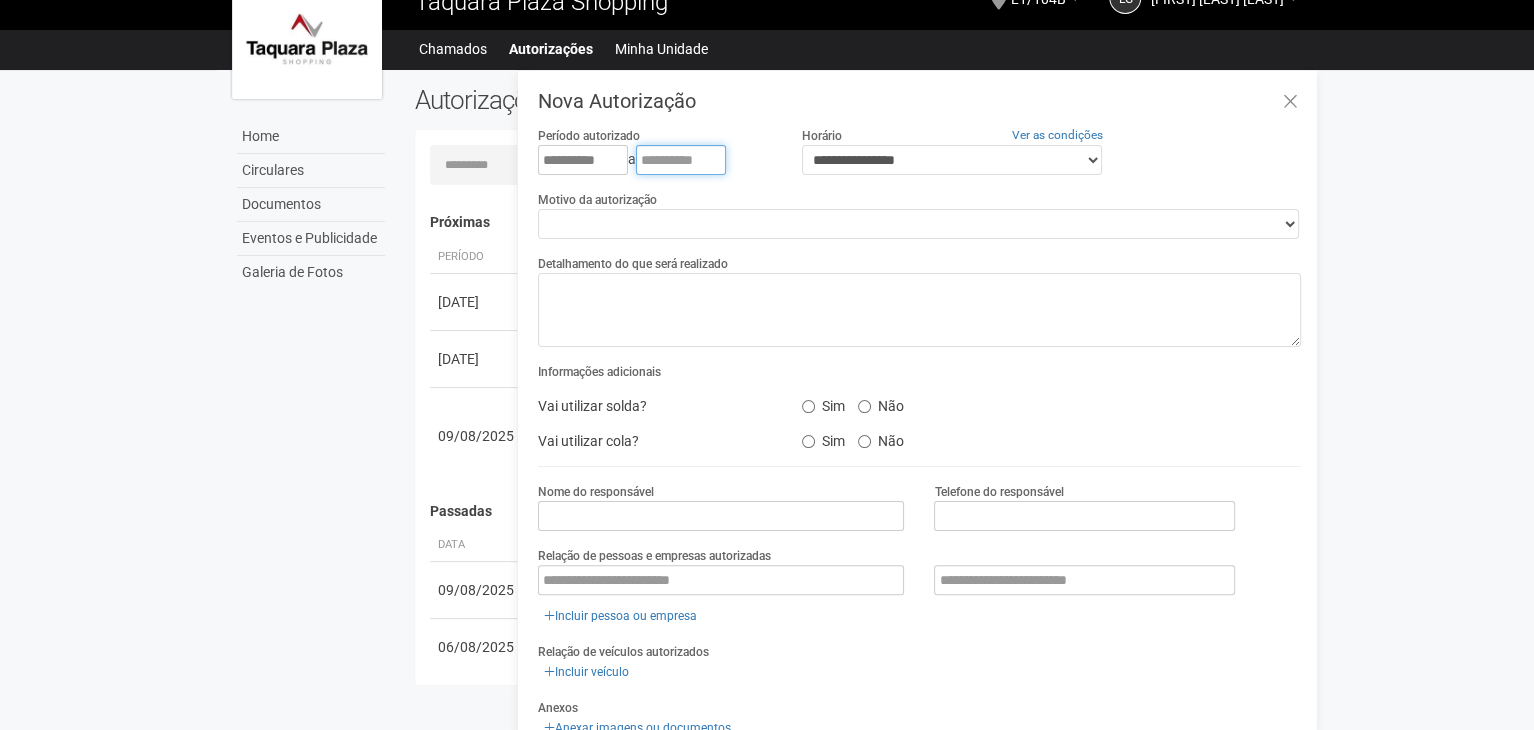 click at bounding box center (681, 160) 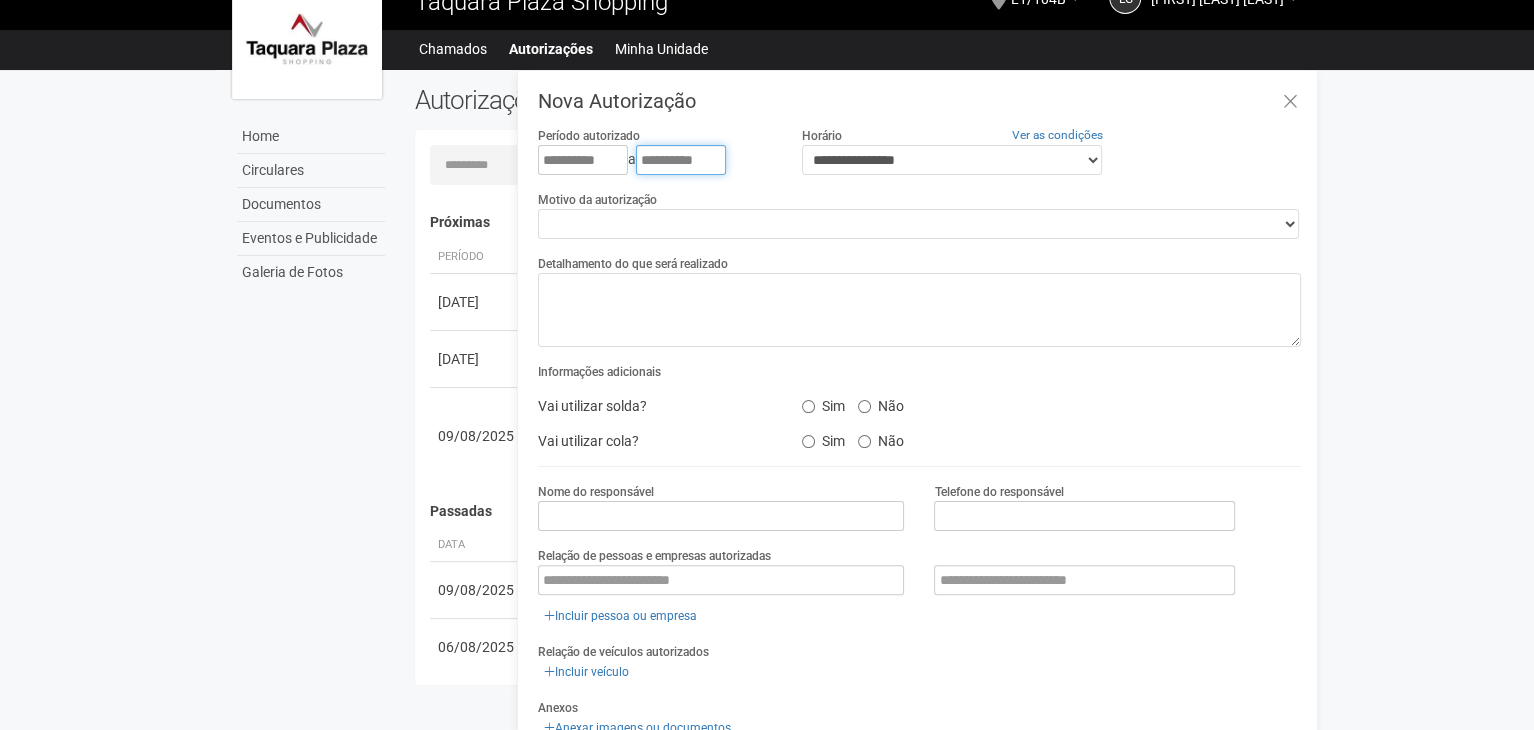 type on "**********" 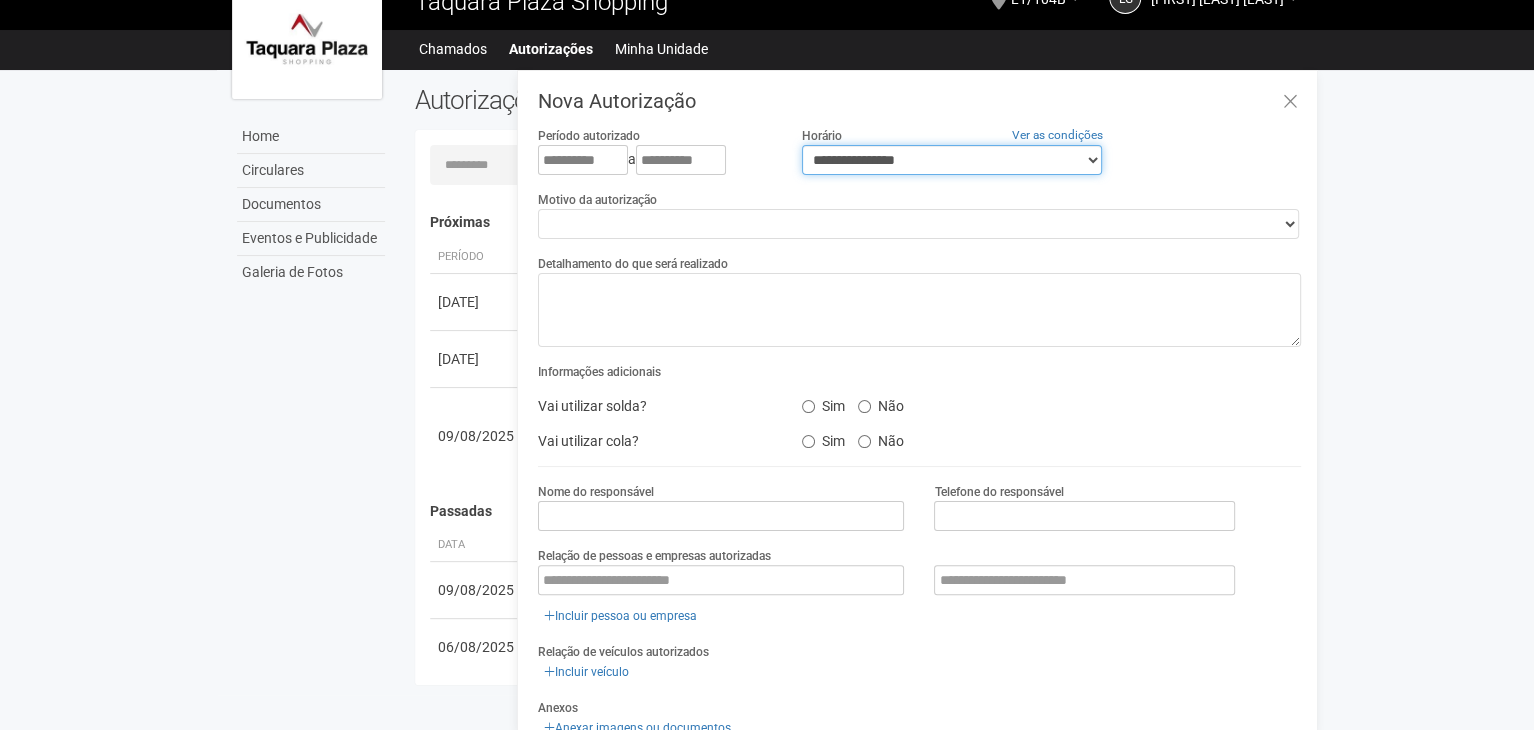 click on "**********" at bounding box center [952, 160] 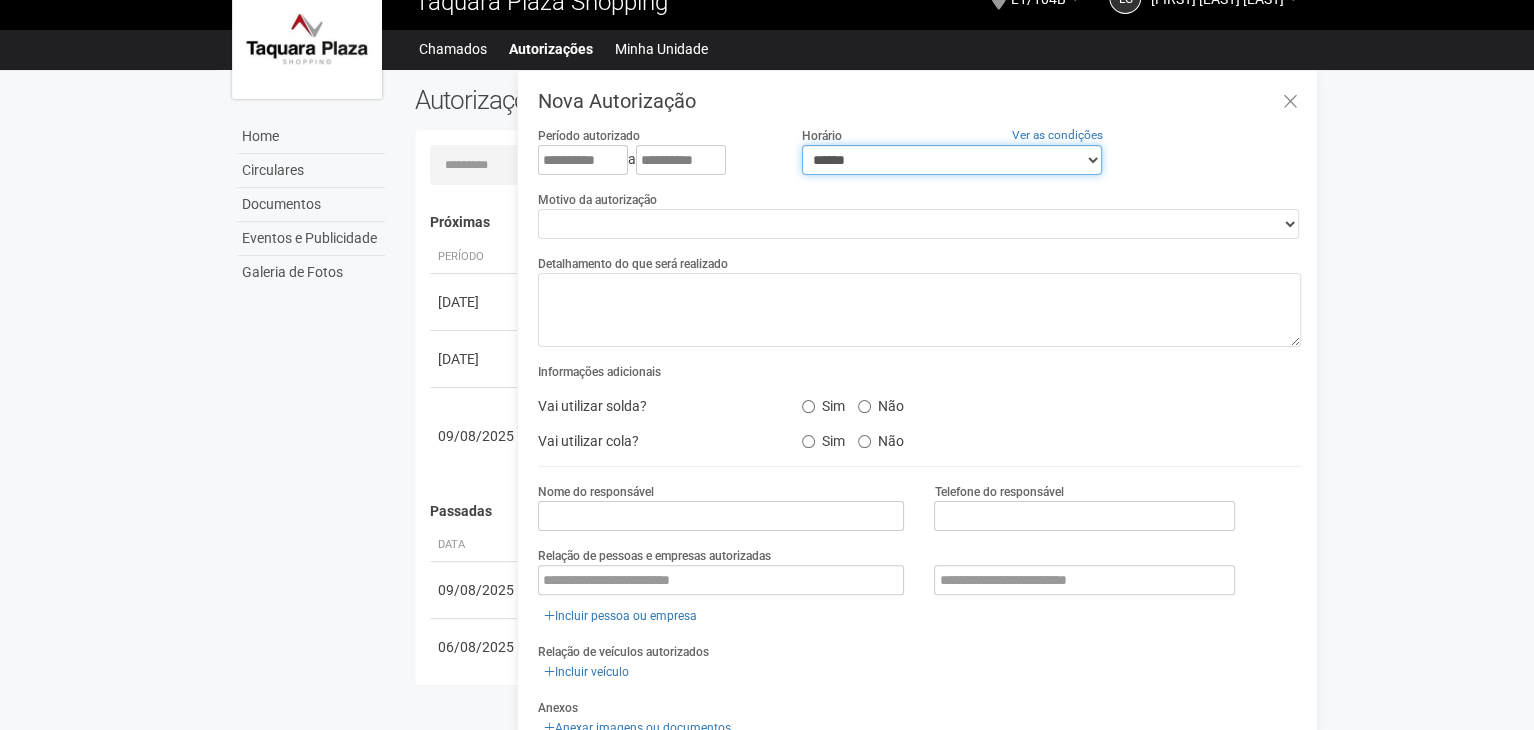 click on "**********" at bounding box center (952, 160) 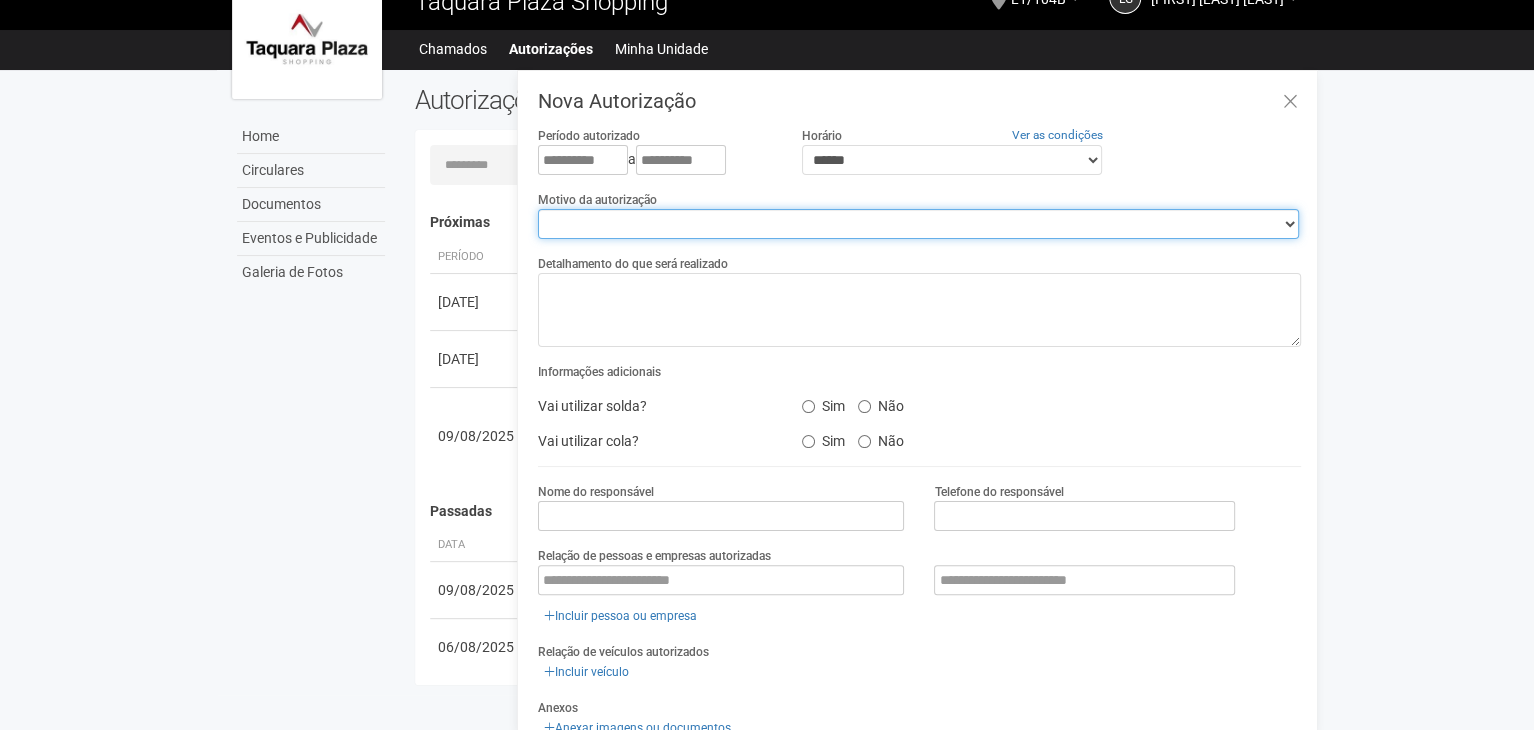 click on "**********" at bounding box center [918, 224] 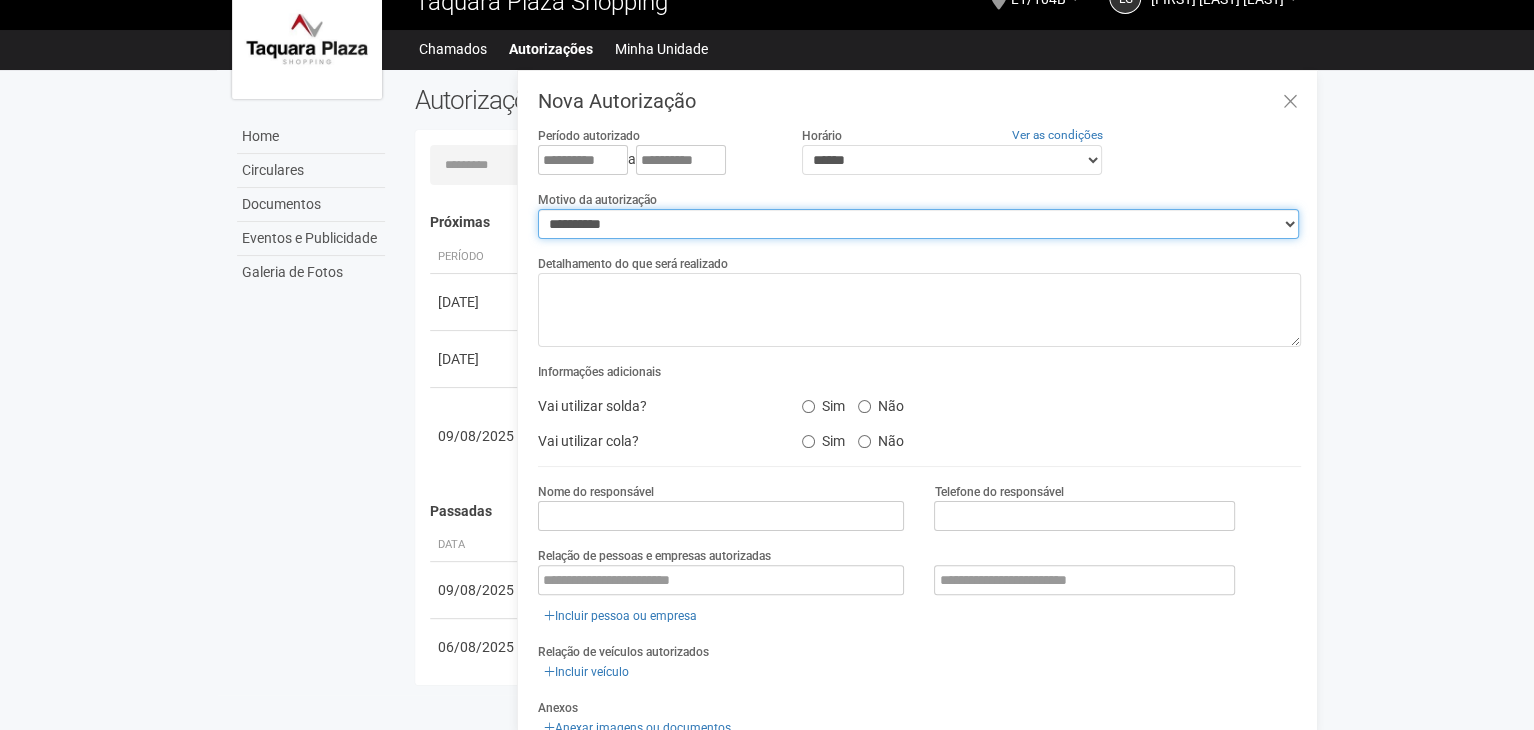 click on "**********" at bounding box center [918, 224] 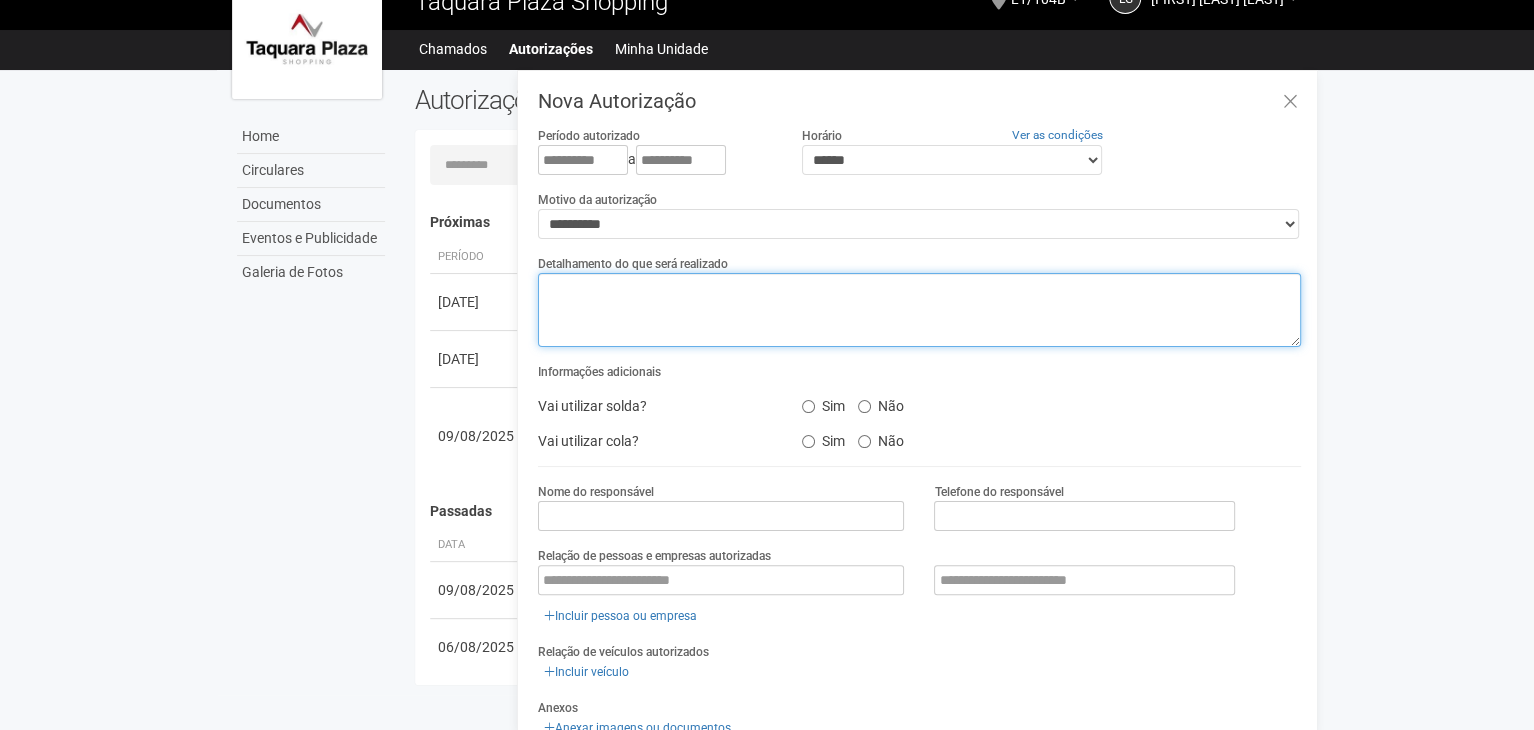 click at bounding box center (919, 310) 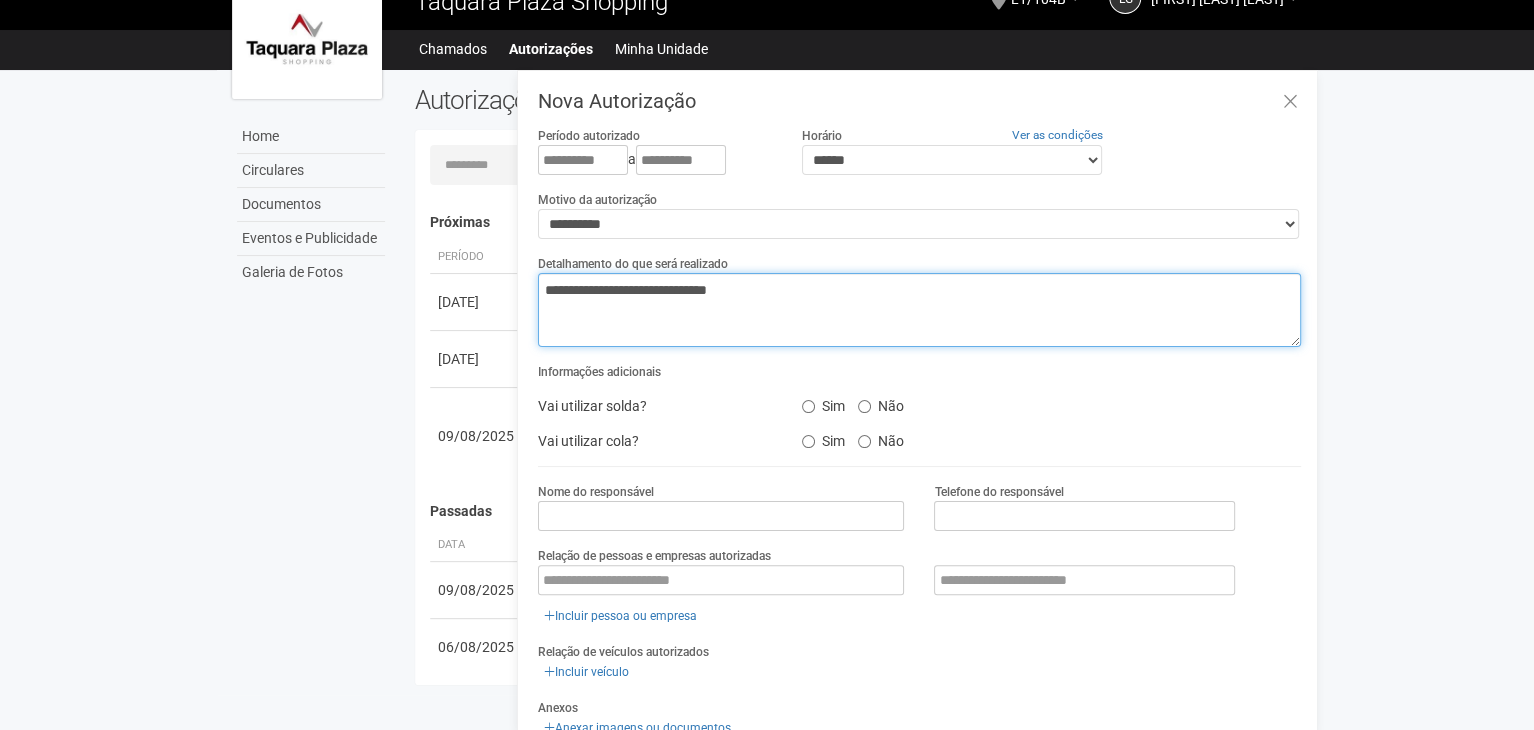 type on "**********" 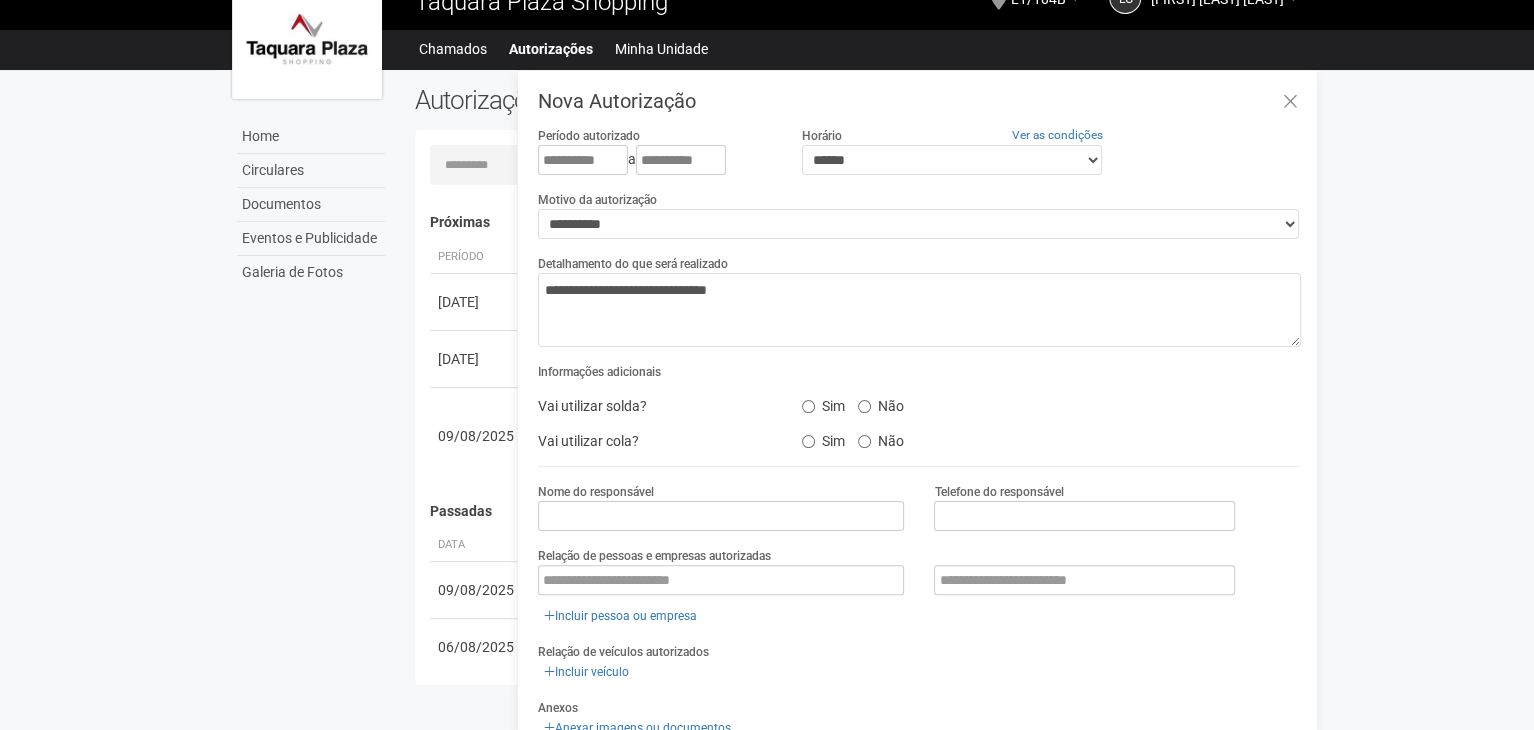 click on "Sim
Não" at bounding box center [985, 403] 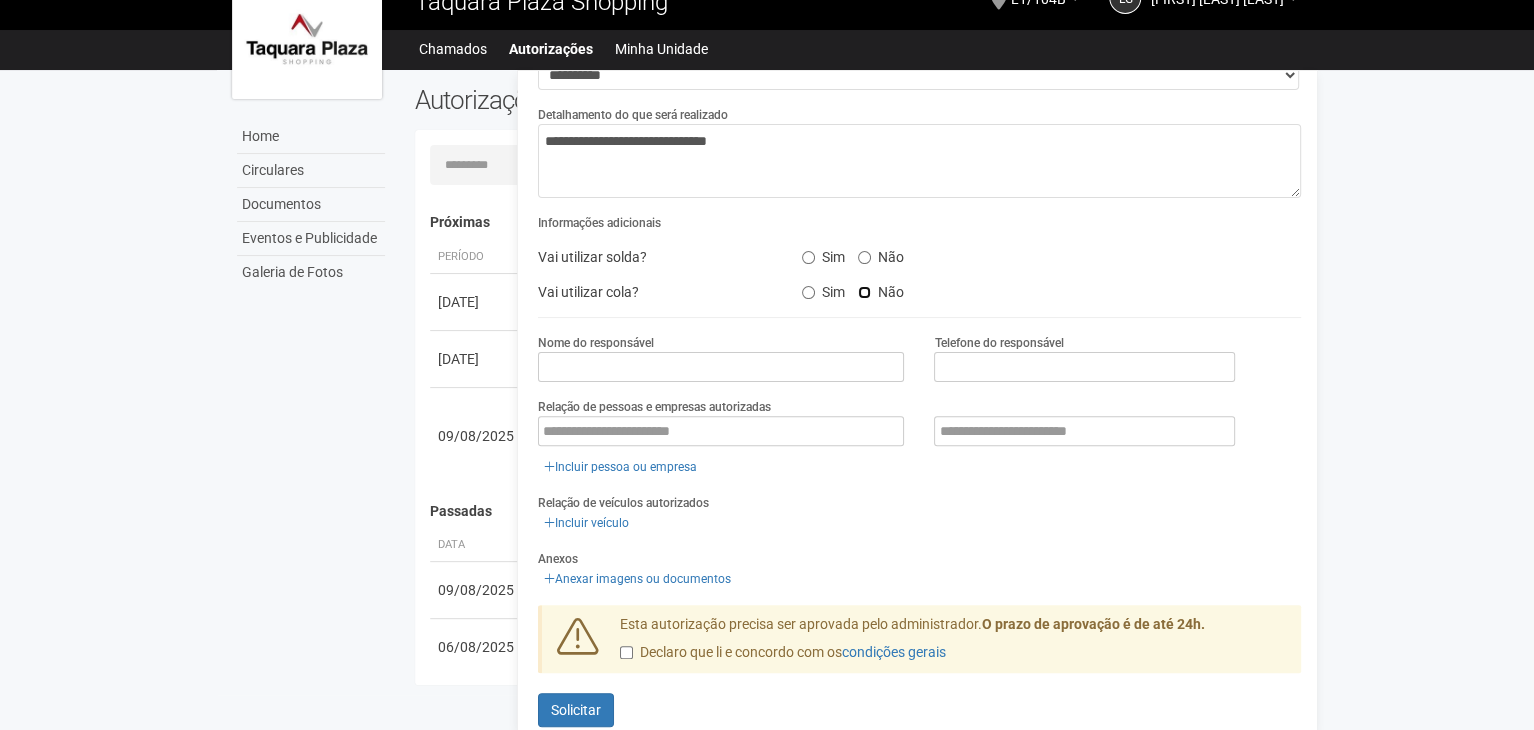 scroll, scrollTop: 176, scrollLeft: 0, axis: vertical 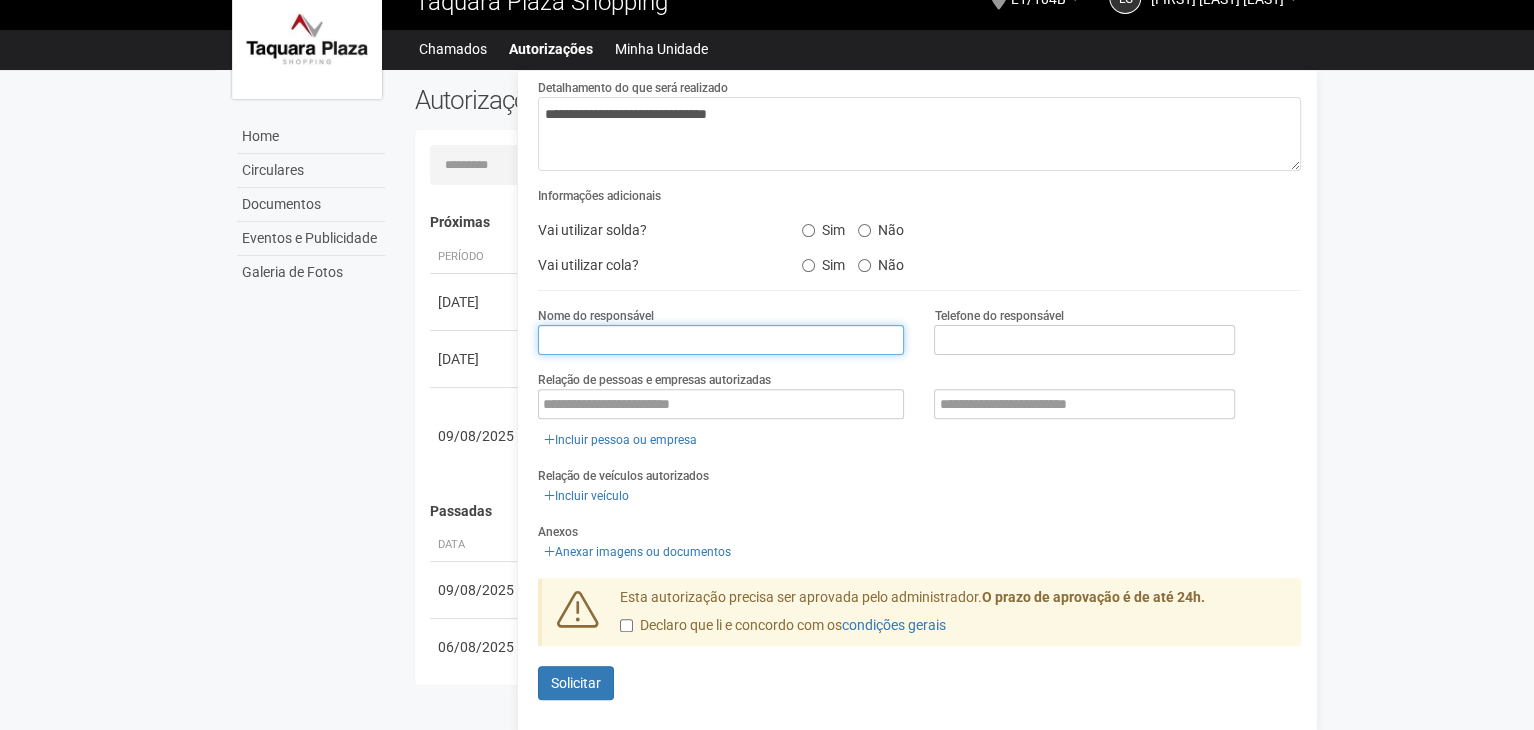 drag, startPoint x: 620, startPoint y: 337, endPoint x: 628, endPoint y: 345, distance: 11.313708 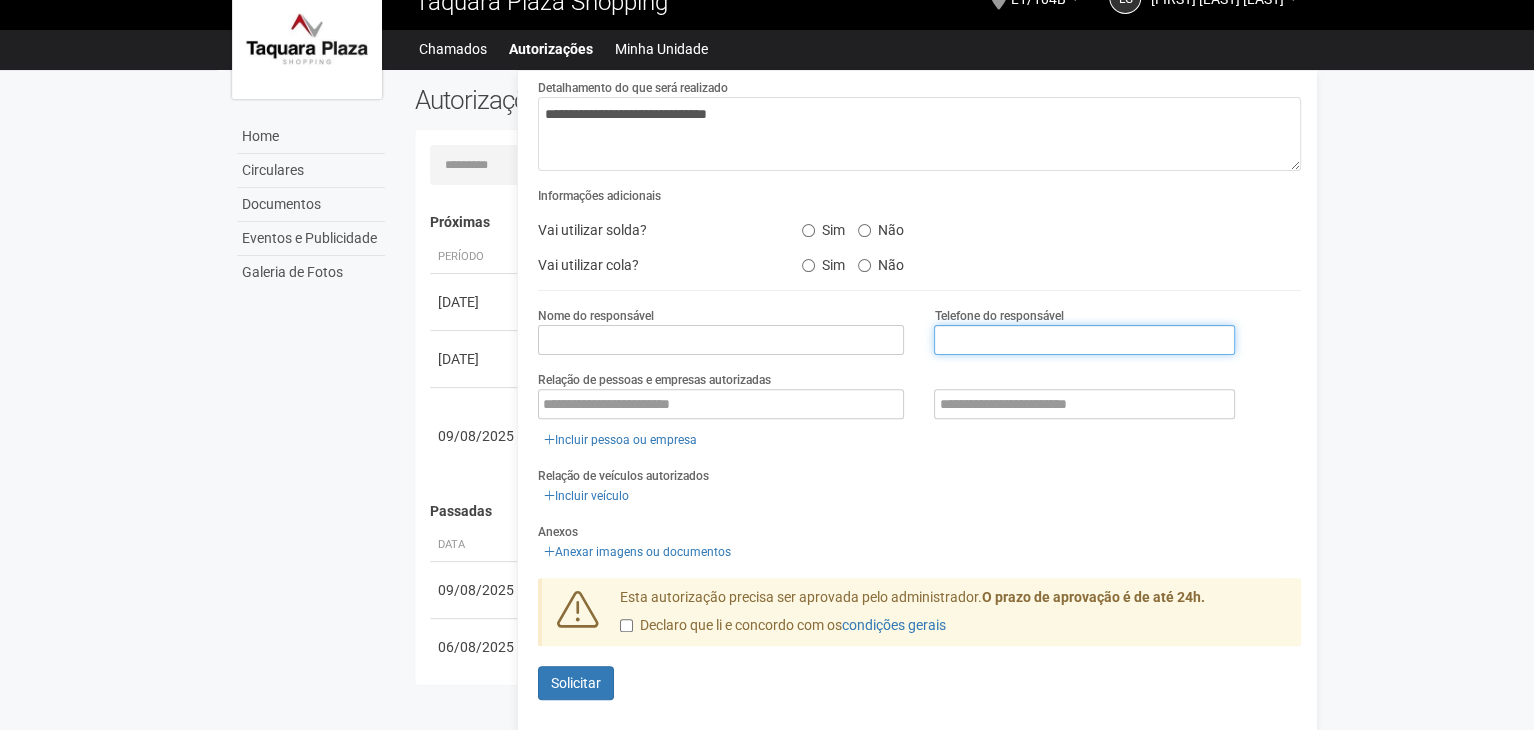 click at bounding box center [1084, 340] 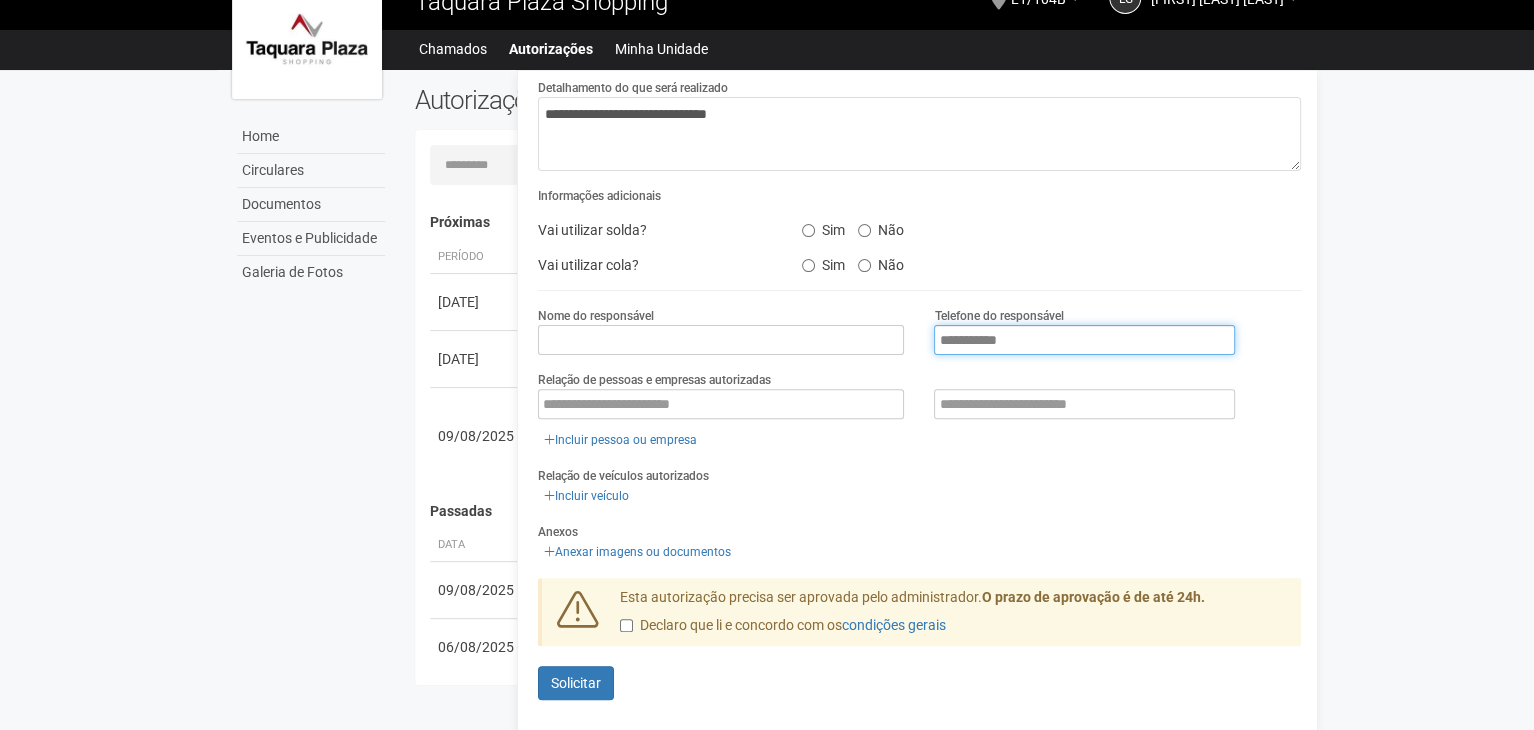 type on "**********" 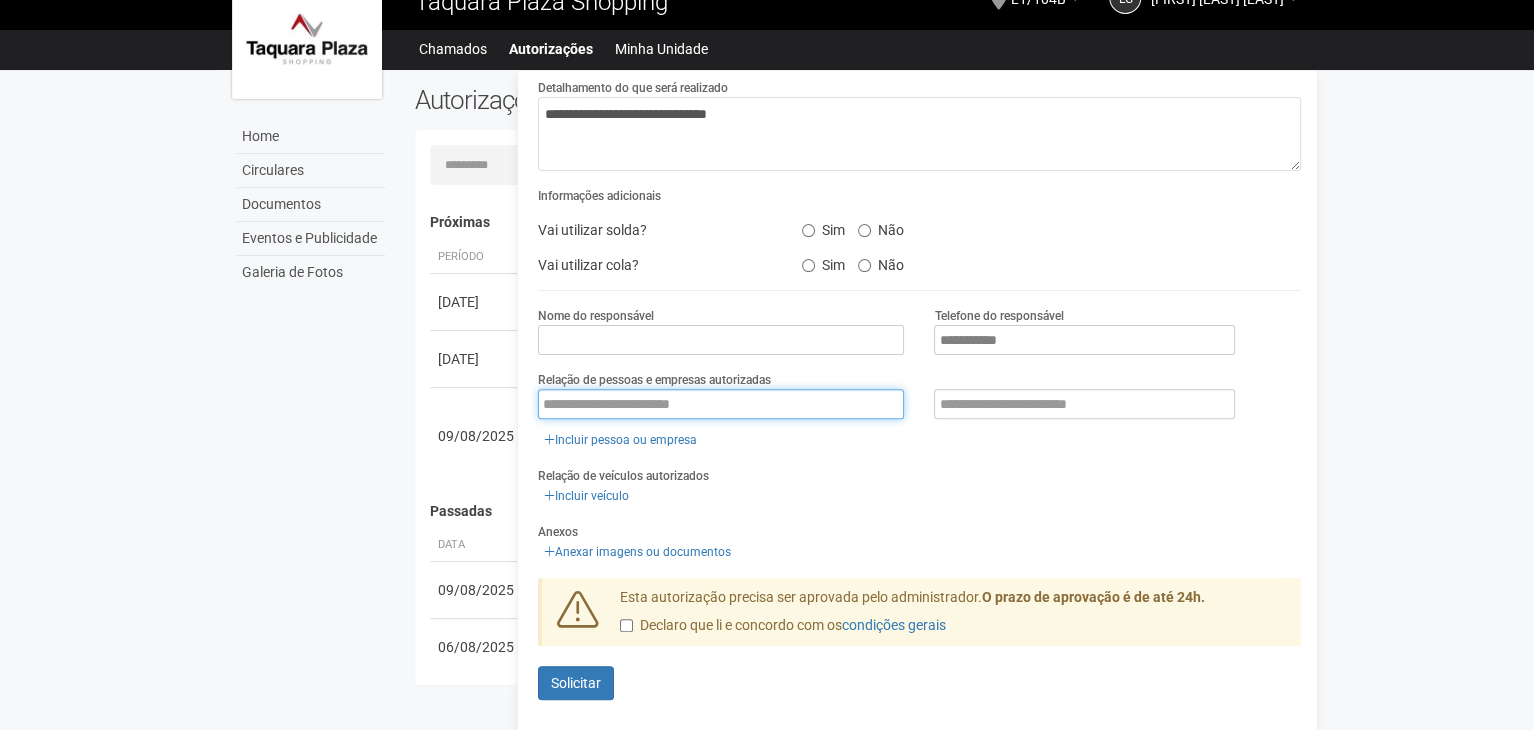 click at bounding box center [721, 404] 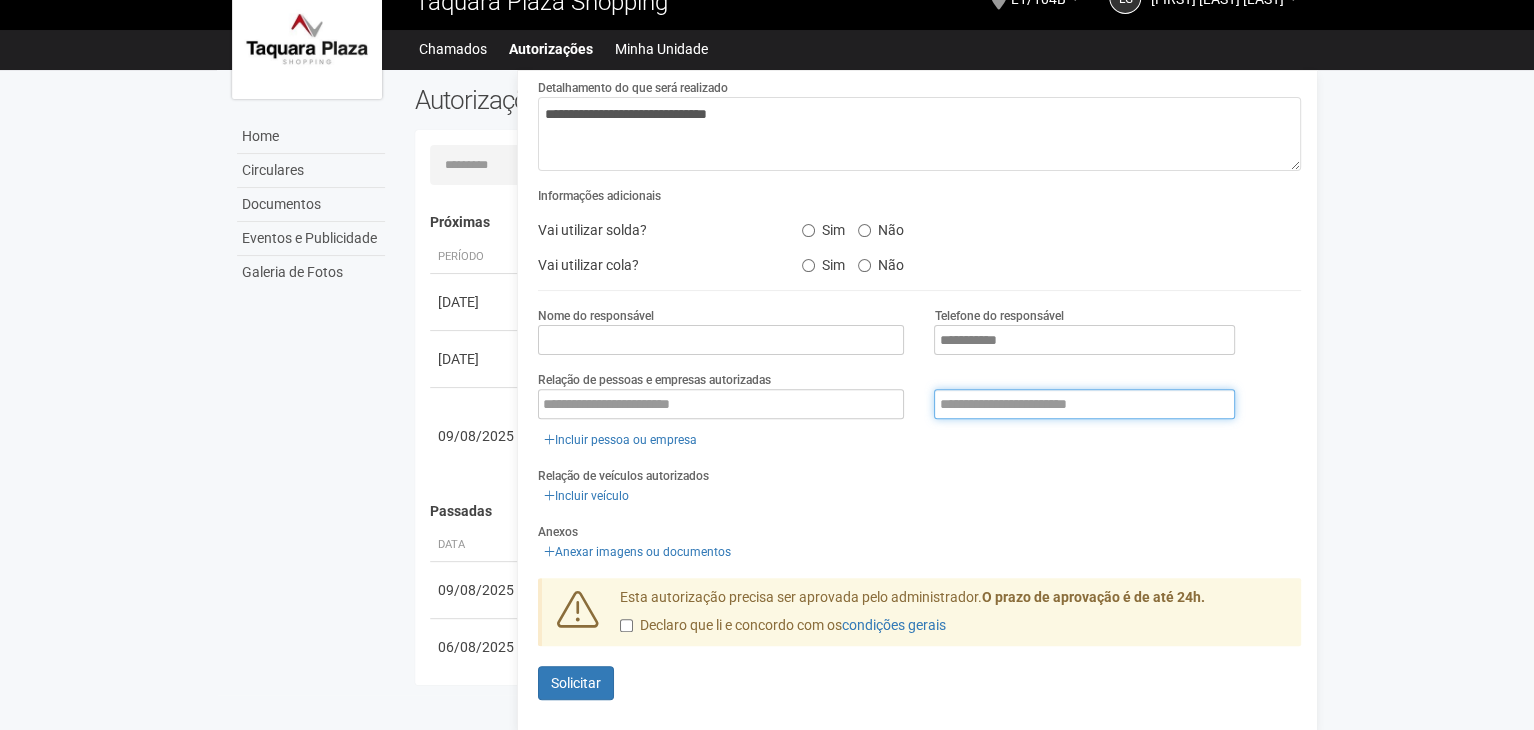 click at bounding box center [1084, 404] 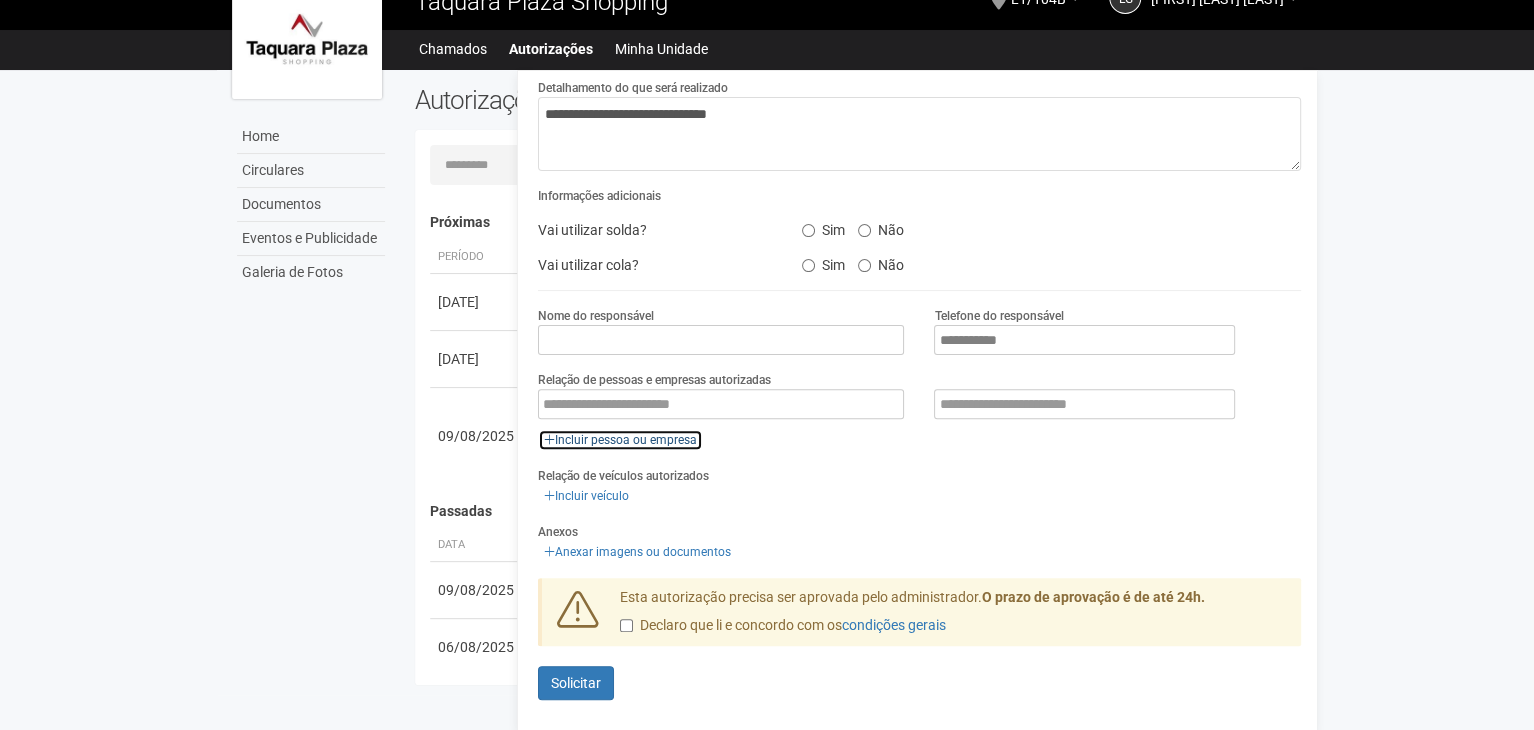 click on "Incluir pessoa ou empresa" at bounding box center [620, 440] 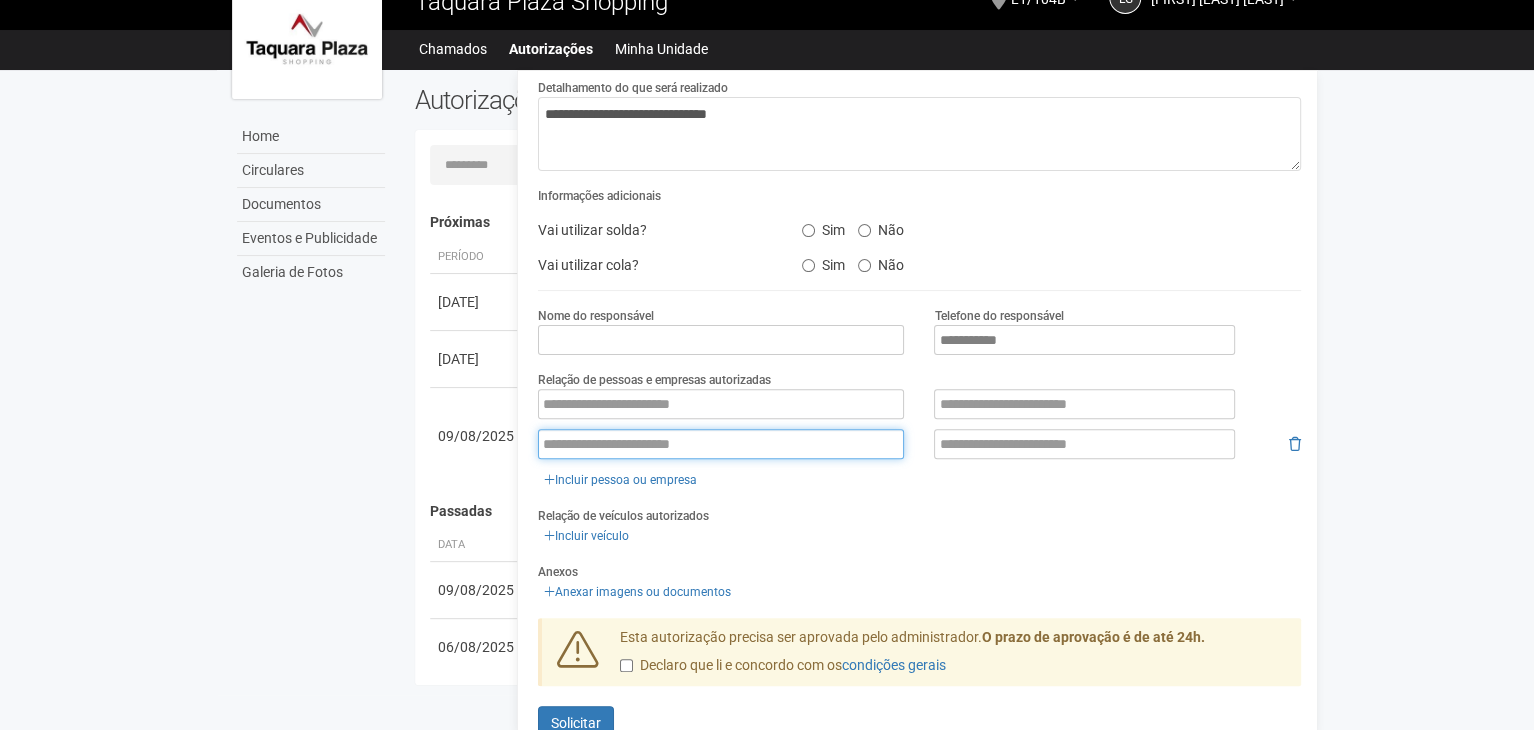 click at bounding box center [721, 444] 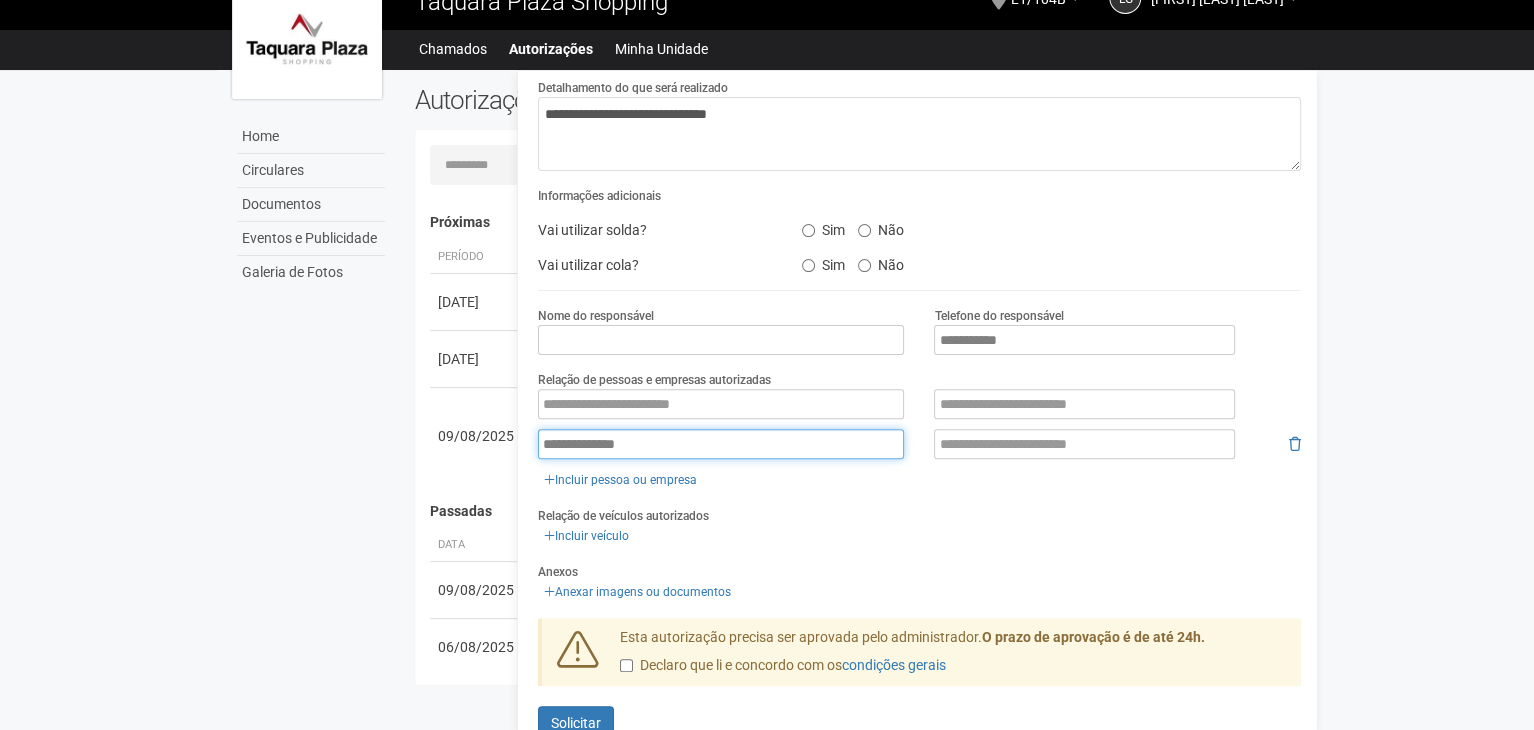 type on "**********" 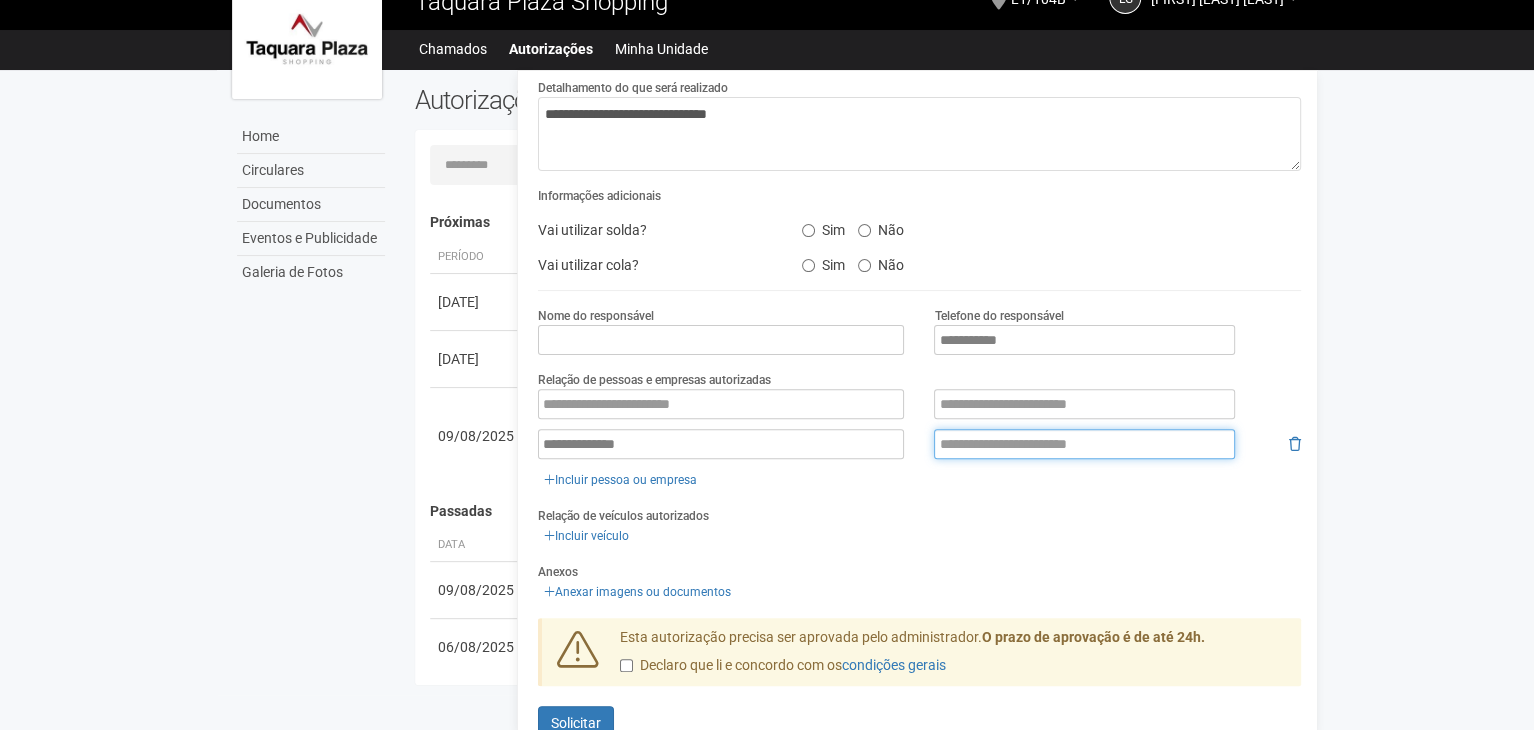 click at bounding box center (1084, 444) 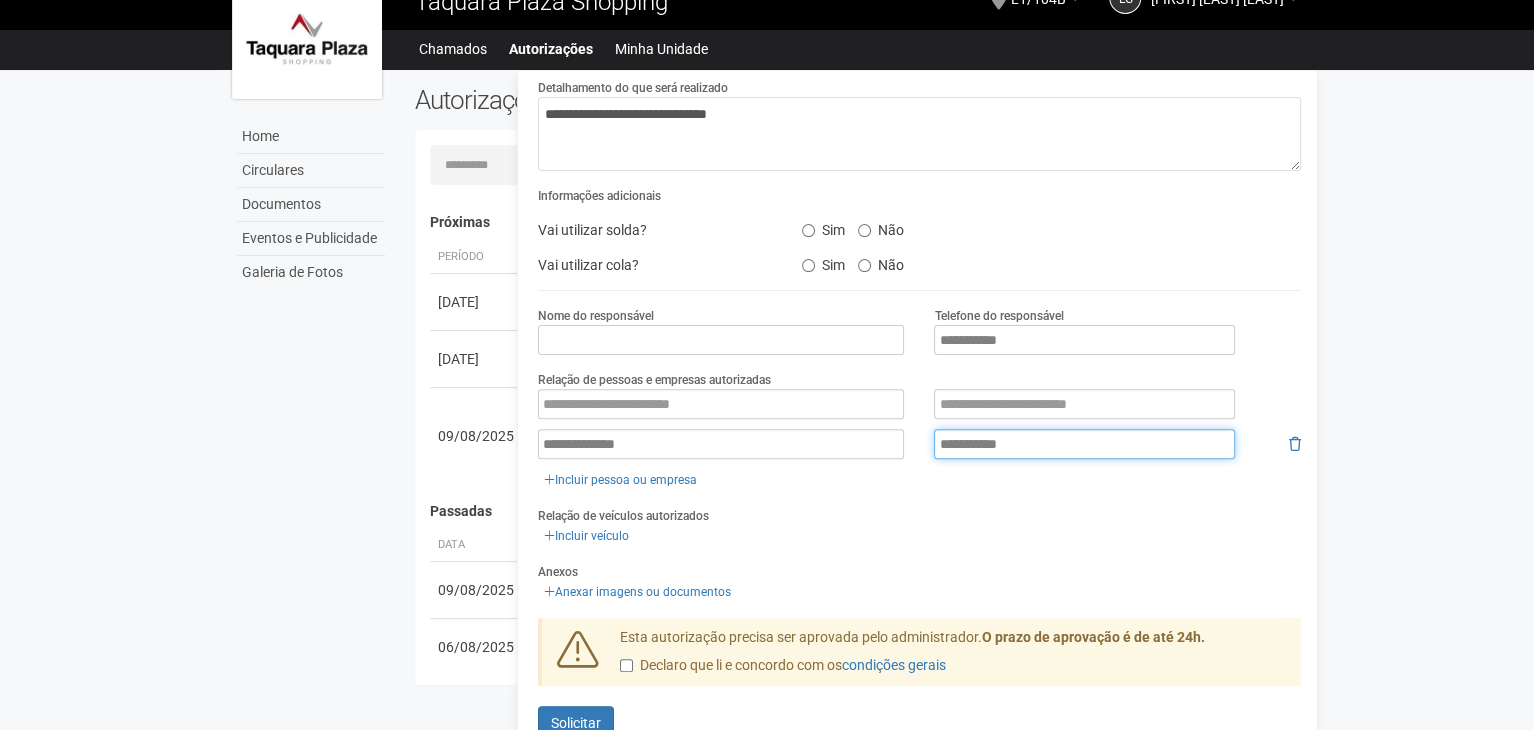 type on "**********" 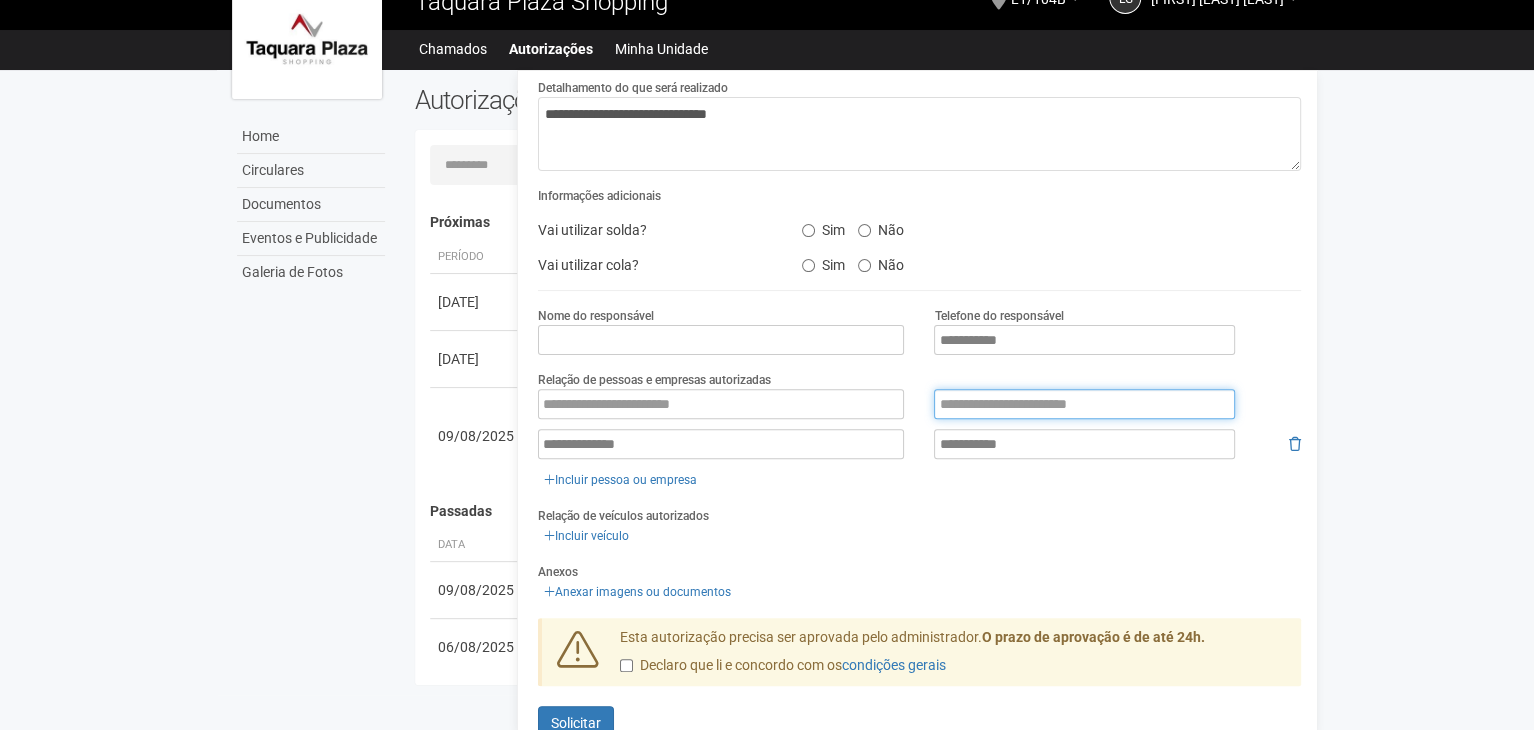 click at bounding box center (1084, 404) 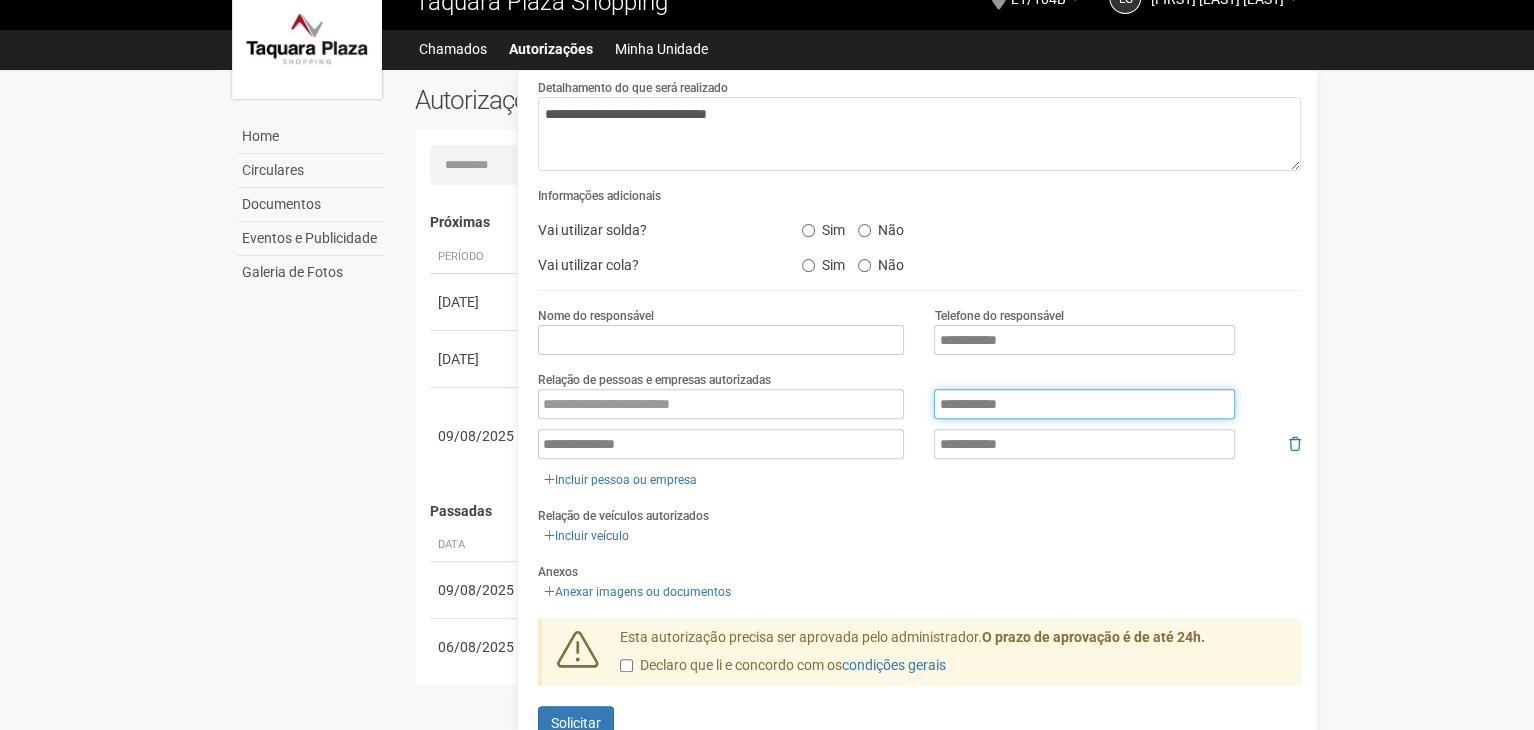 type on "**********" 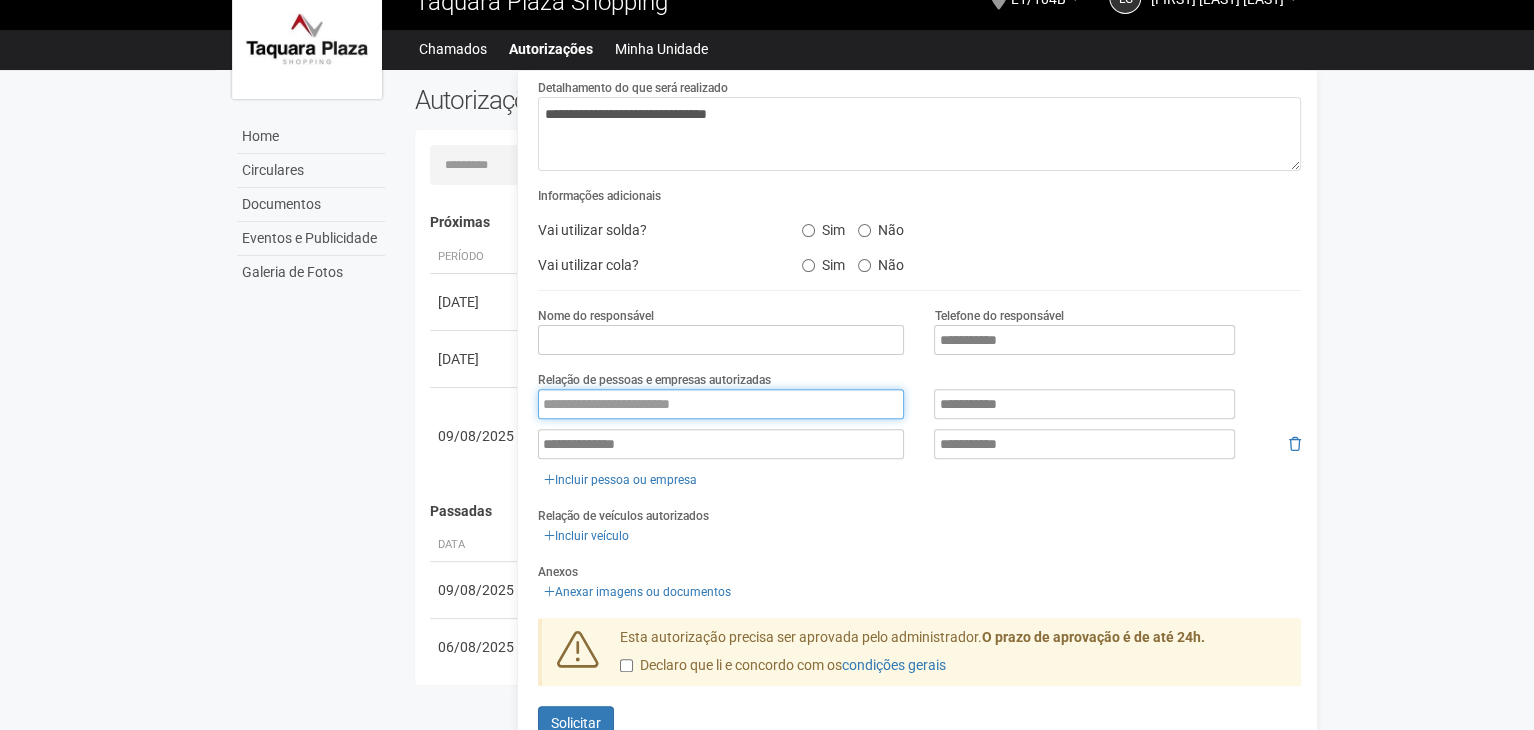 click at bounding box center [721, 404] 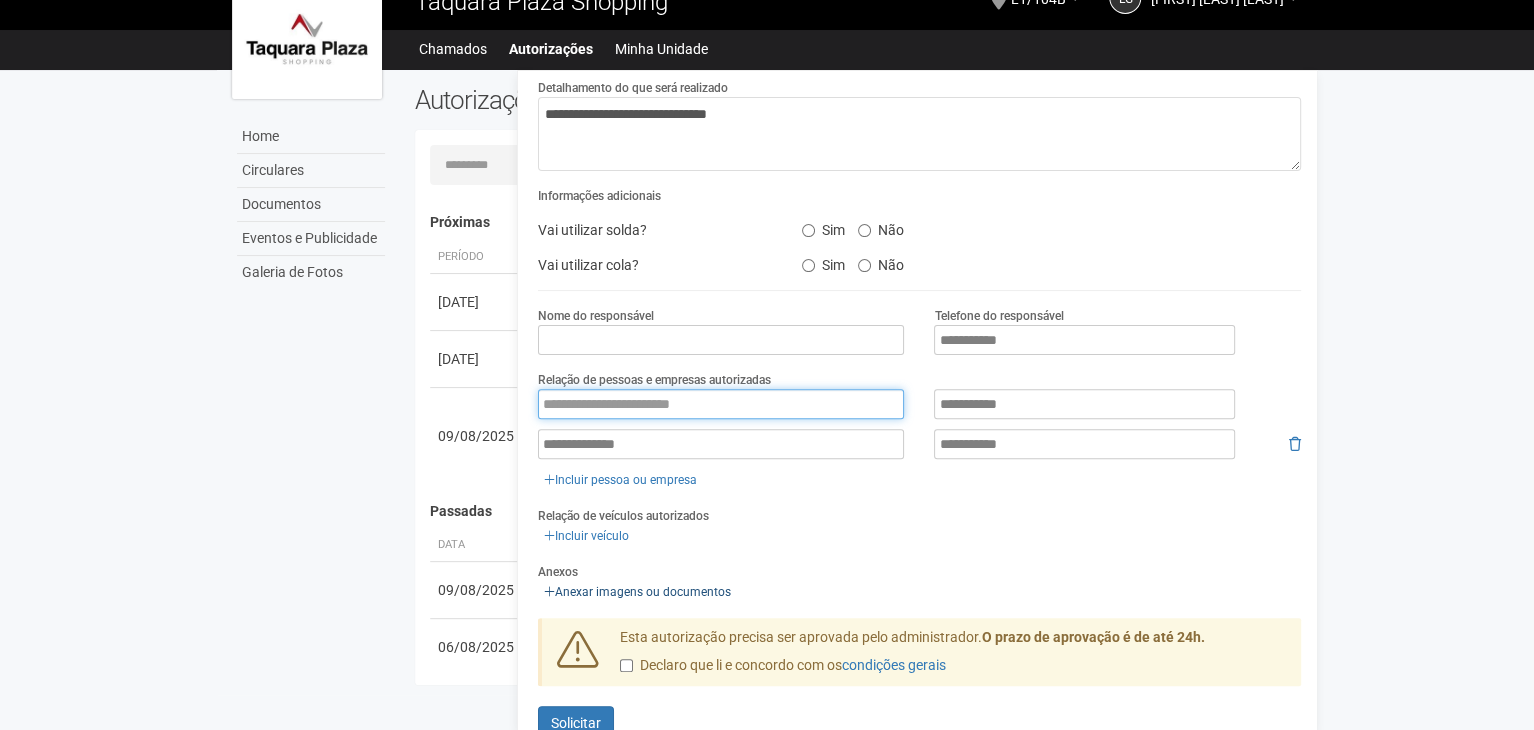 scroll, scrollTop: 216, scrollLeft: 0, axis: vertical 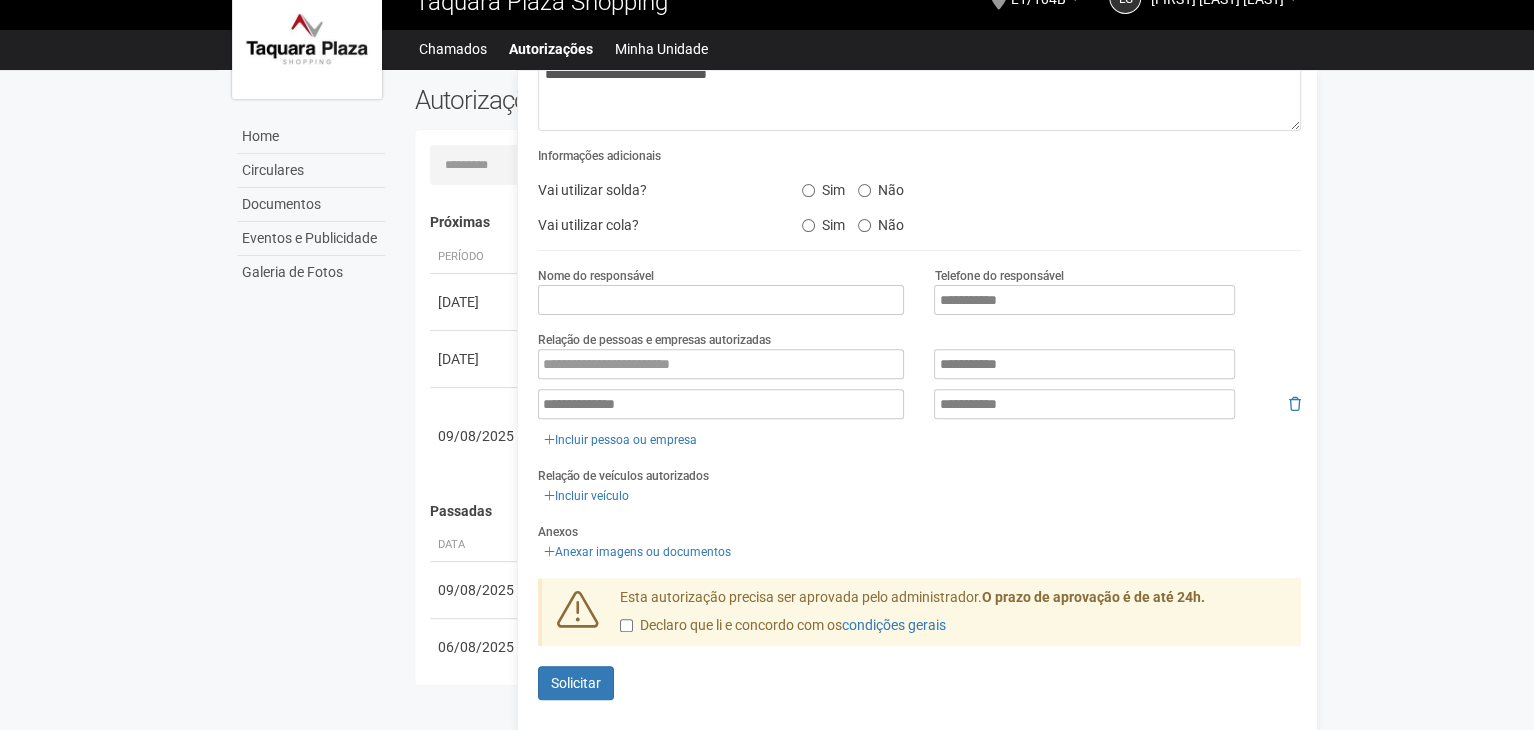 click on "Declaro que li e concordo com os
condições gerais" at bounding box center (783, 626) 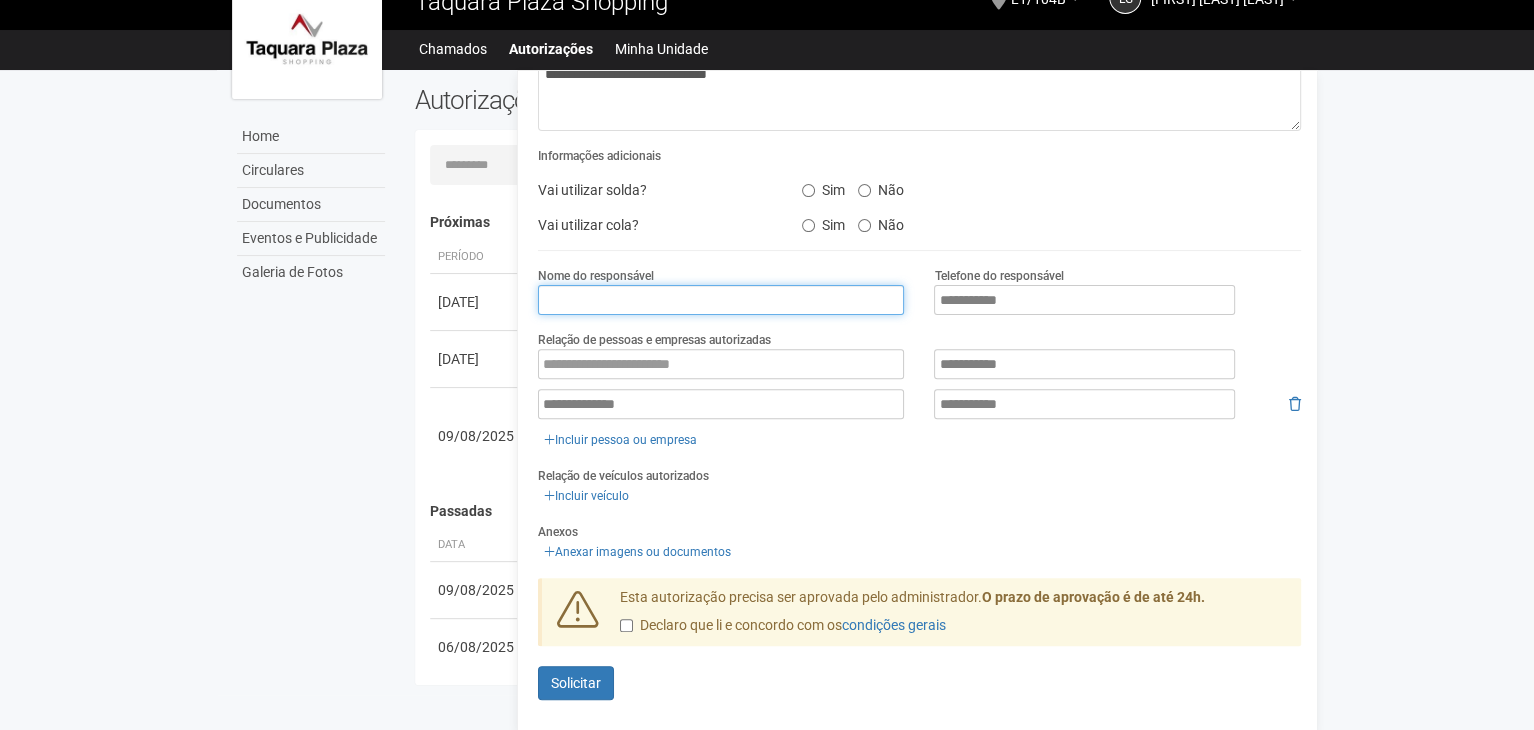 click at bounding box center (721, 300) 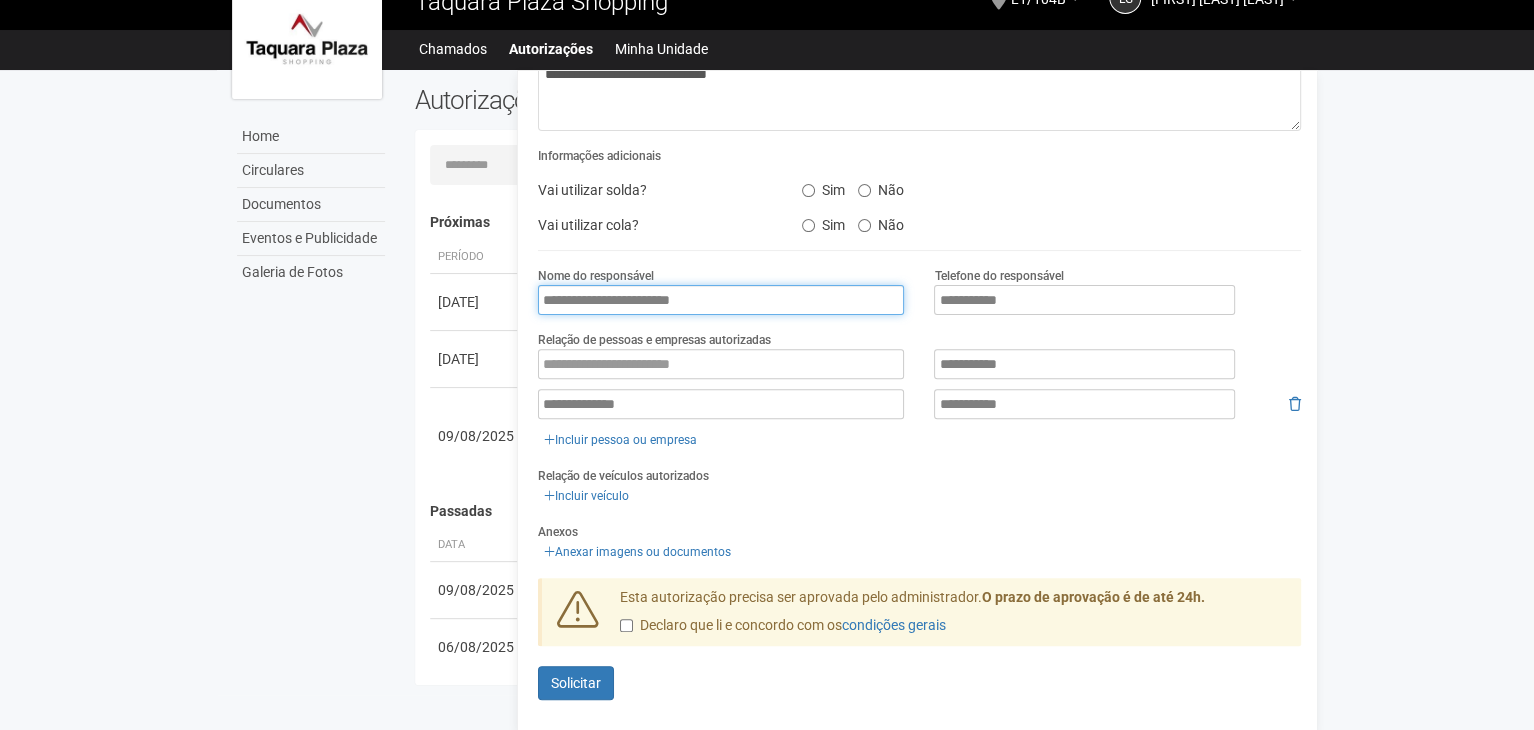 type on "**********" 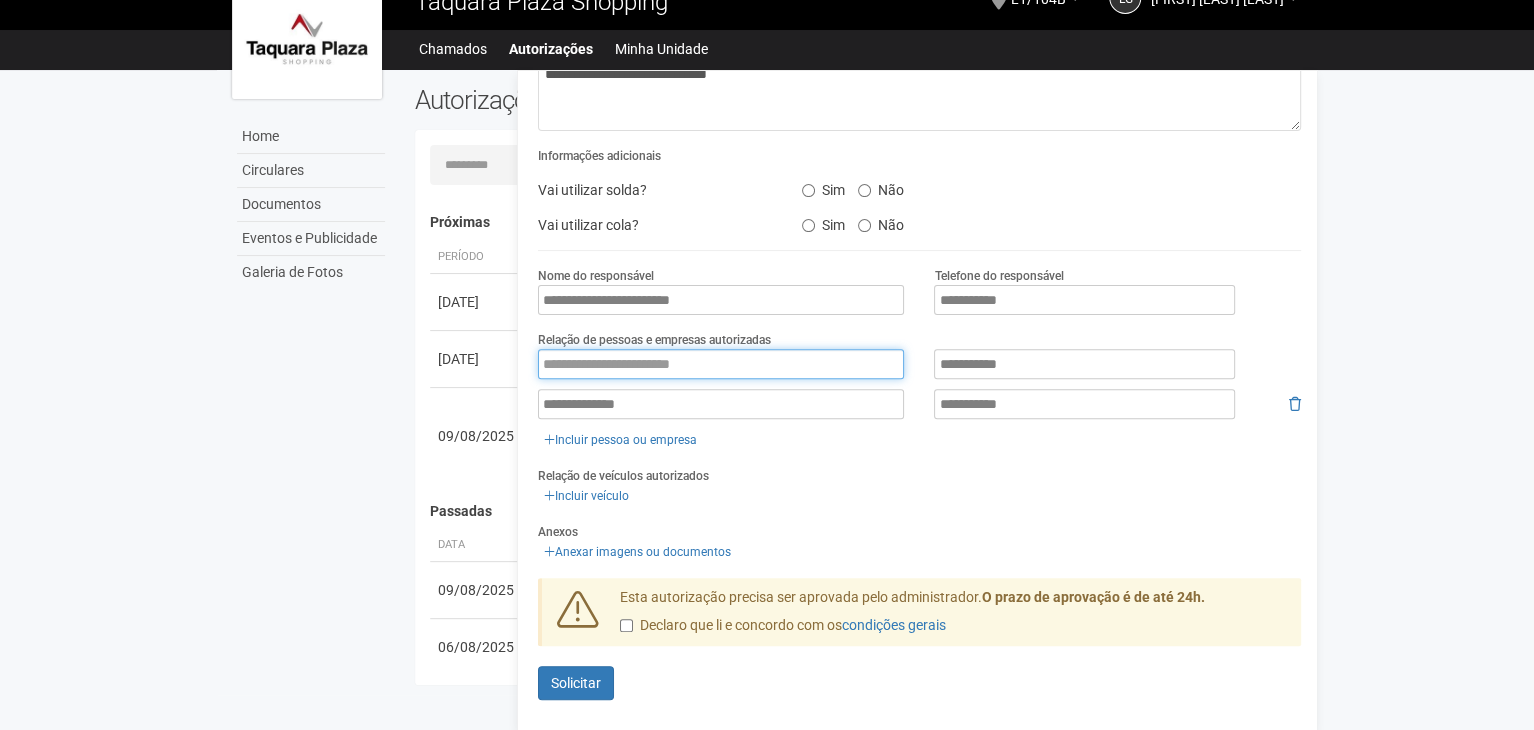 click at bounding box center (721, 364) 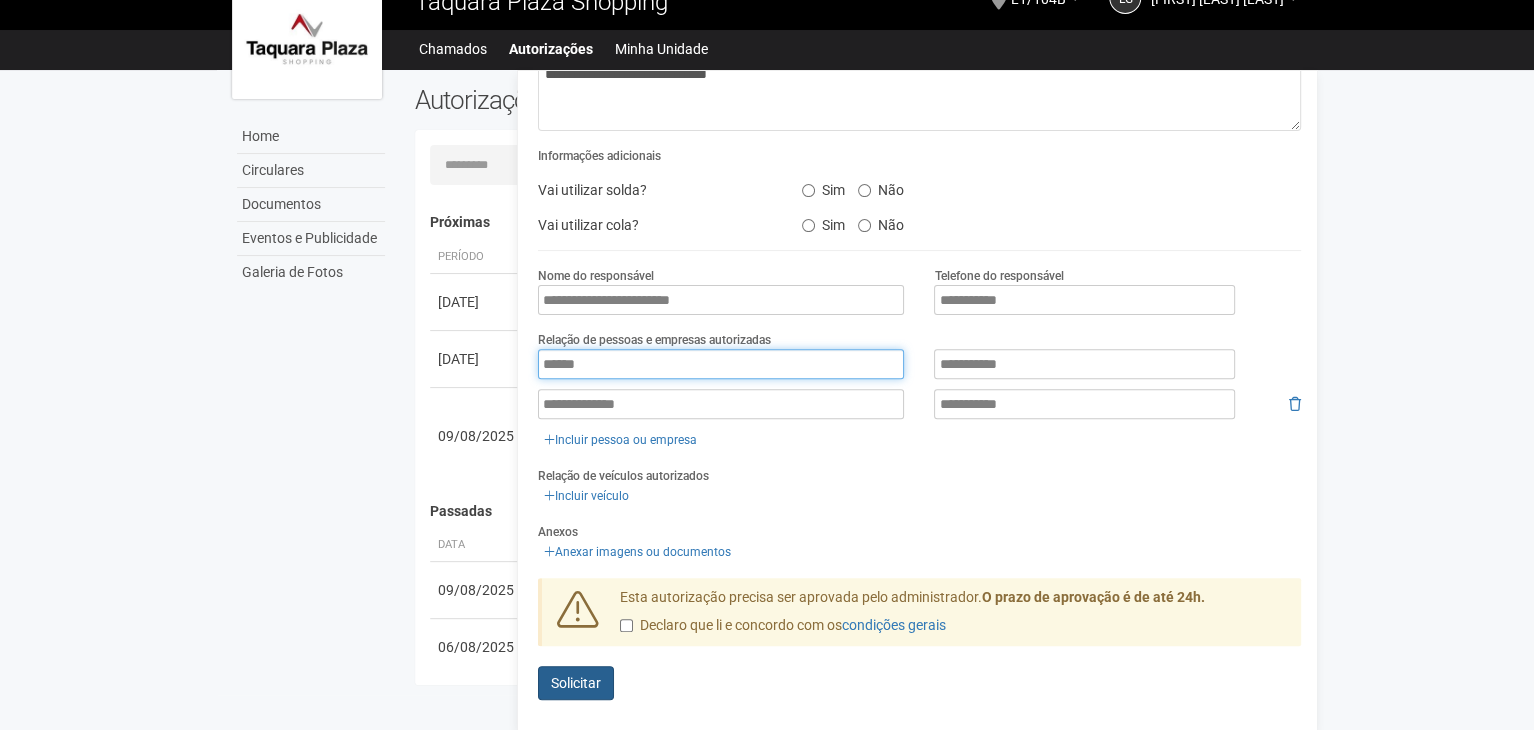 type on "******" 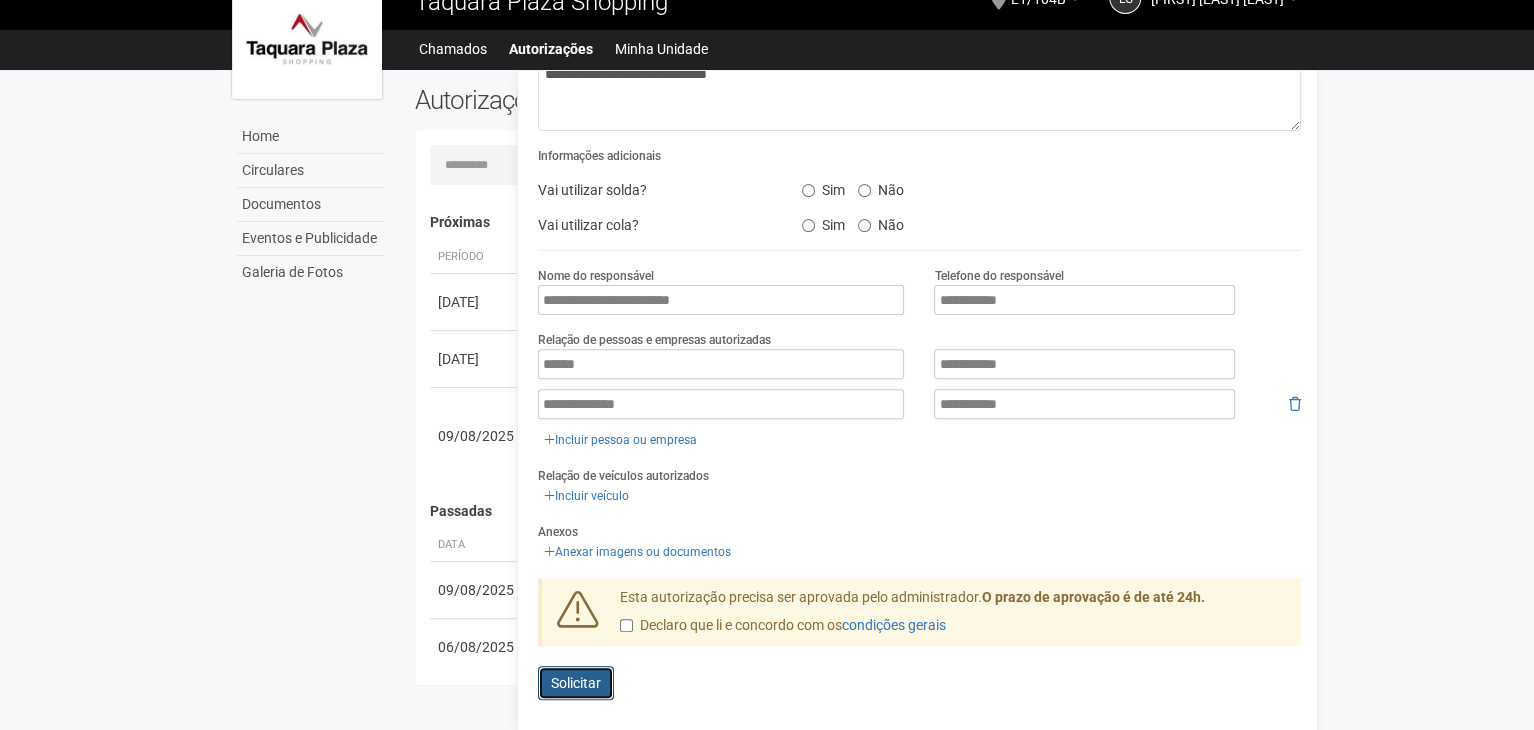 click on "Enviando...
Solicitar" at bounding box center (576, 683) 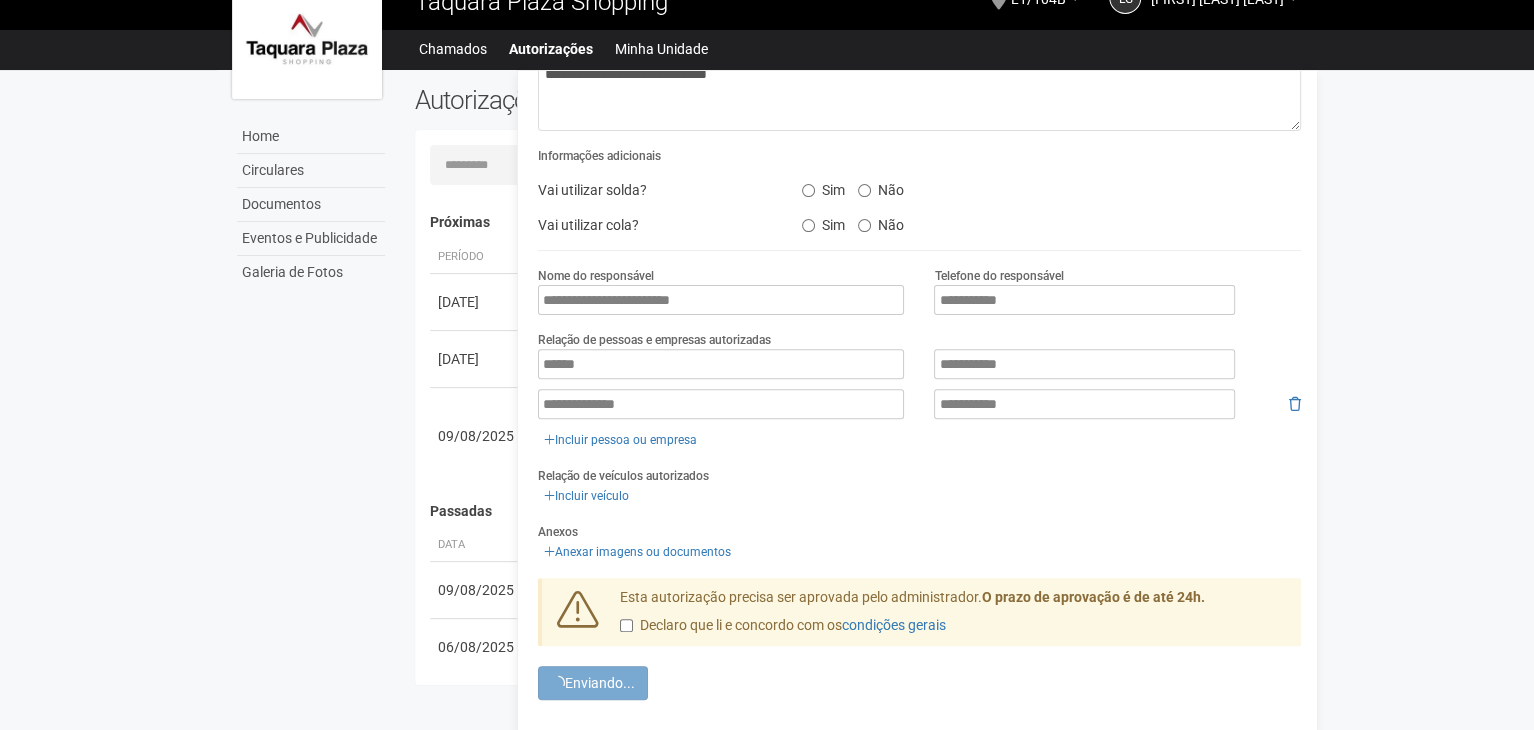 scroll, scrollTop: 0, scrollLeft: 0, axis: both 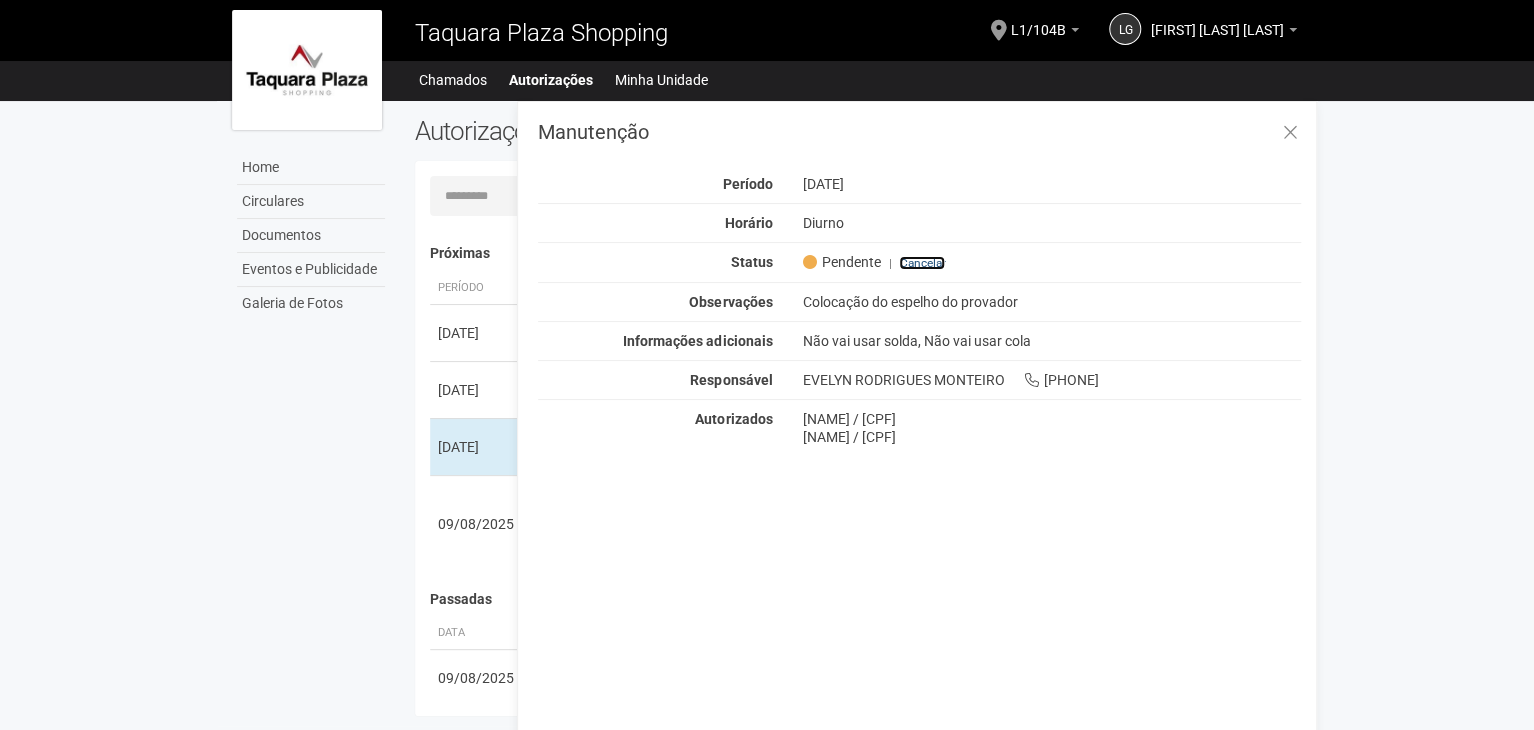click on "Cancelar" at bounding box center (922, 263) 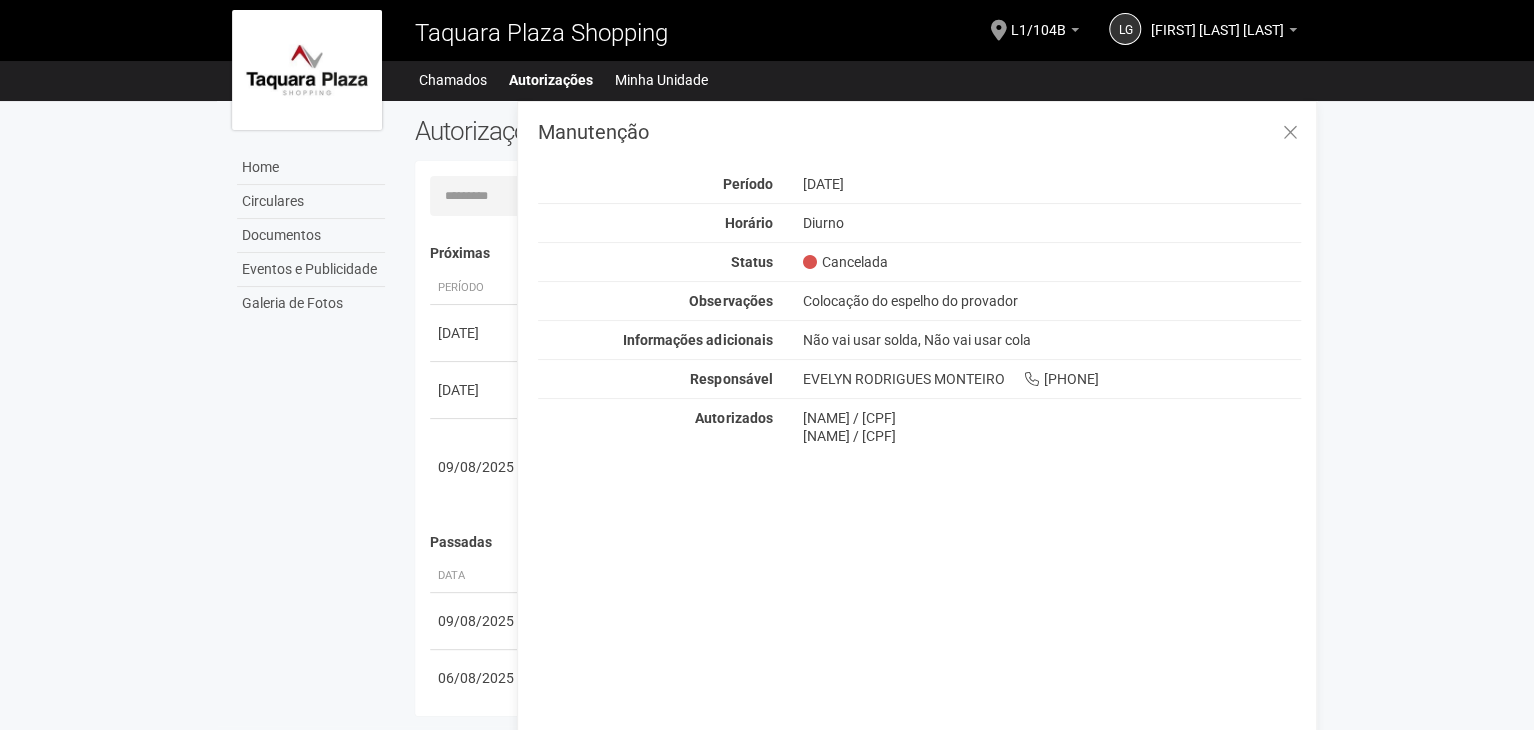 click on "Cancelada" at bounding box center [1051, 262] 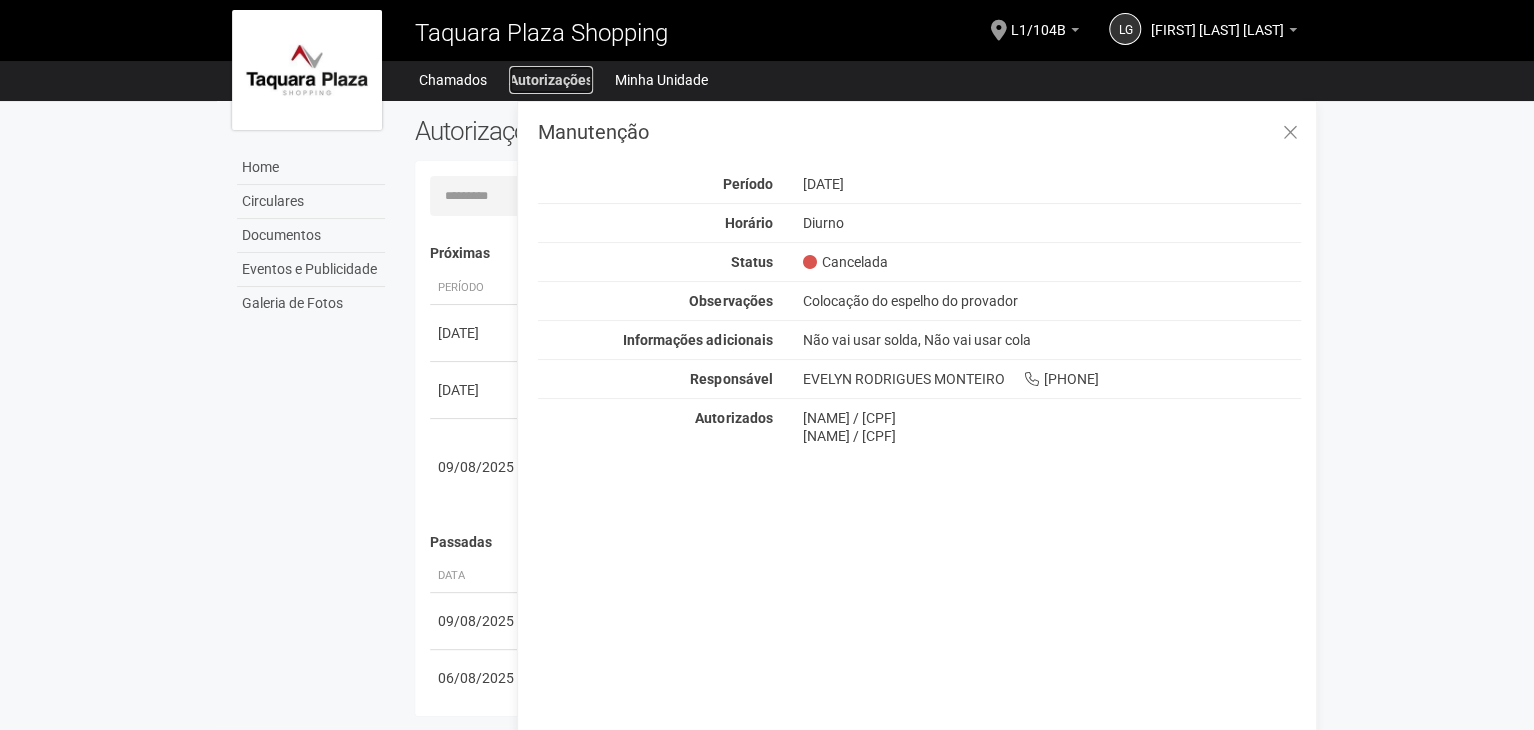 click on "Autorizações" at bounding box center (551, 80) 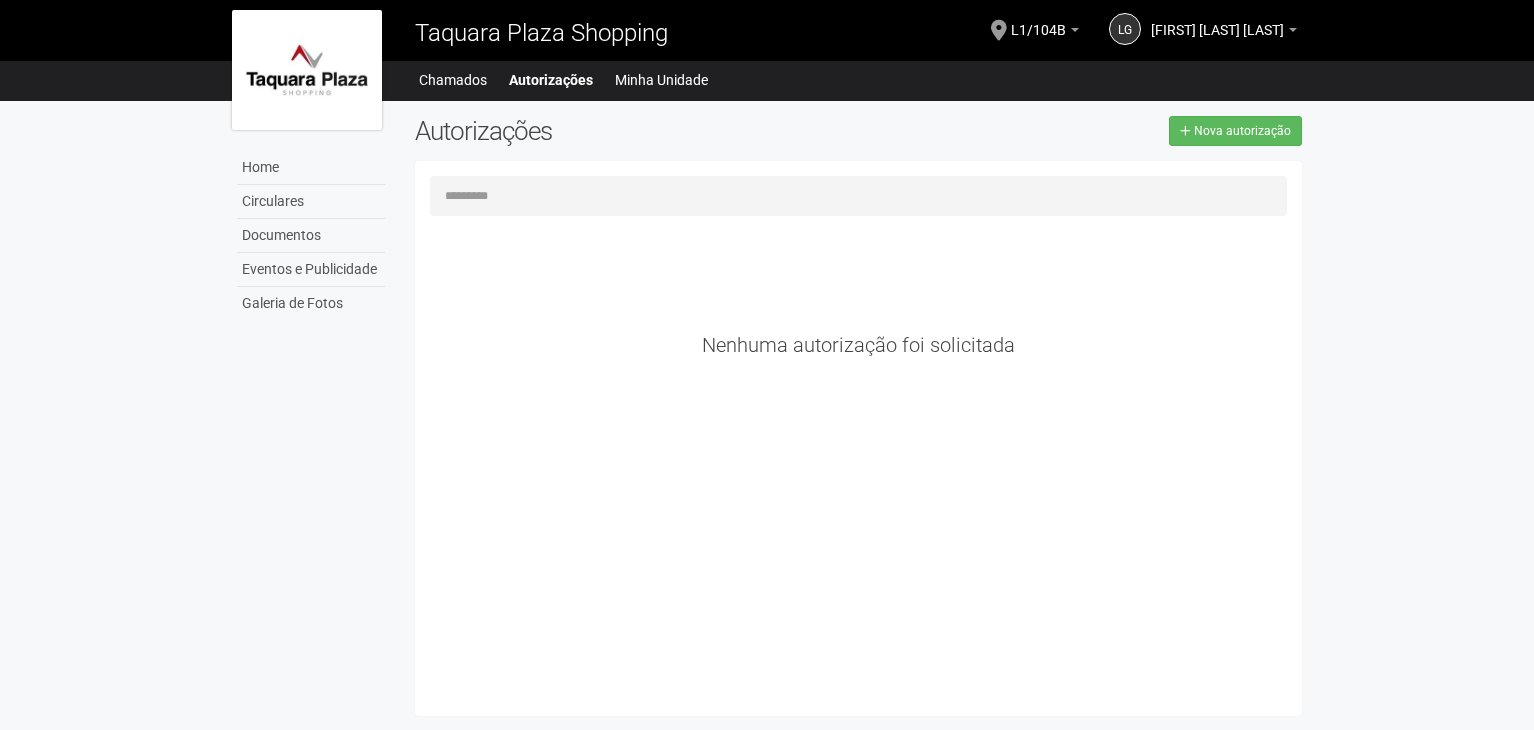 scroll, scrollTop: 0, scrollLeft: 0, axis: both 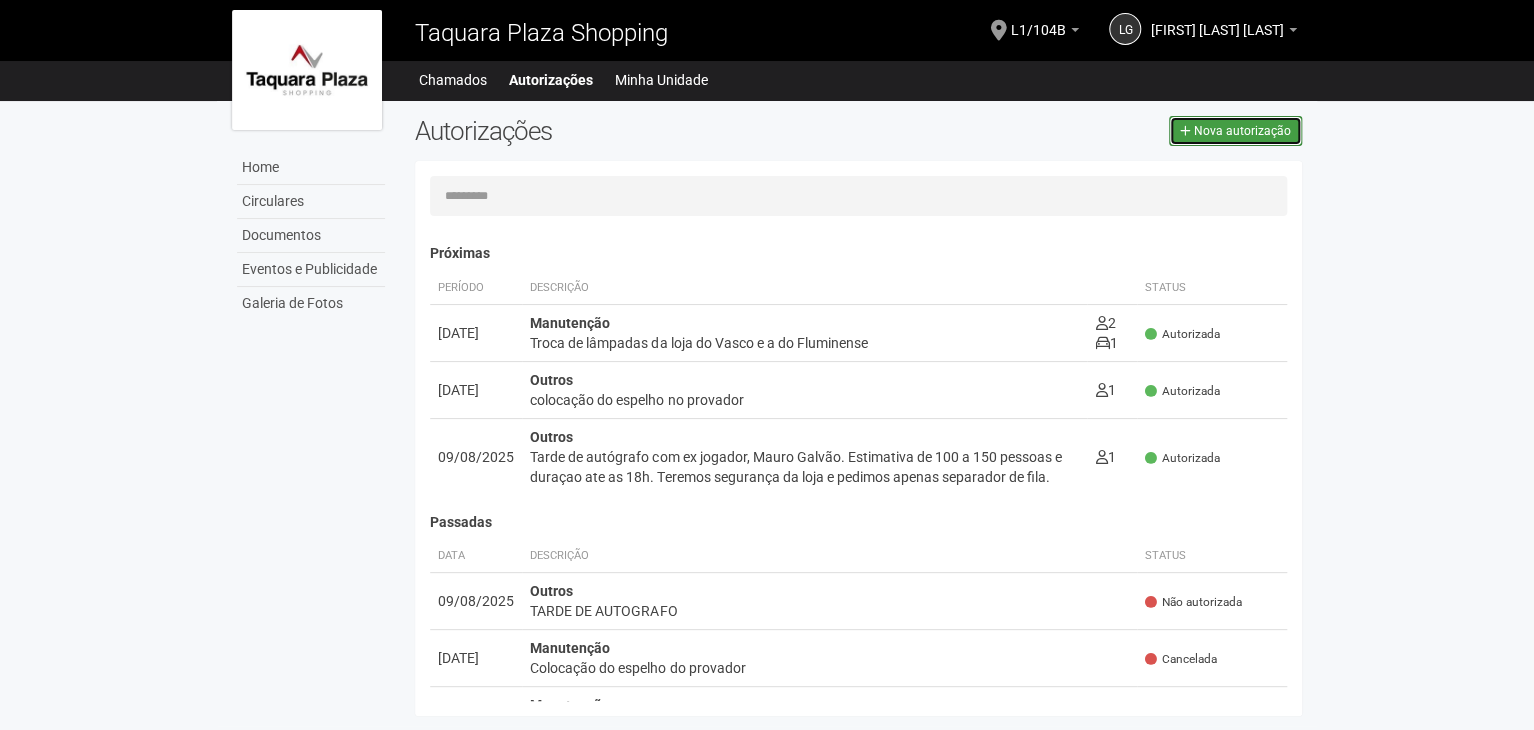 click on "Nova autorização" at bounding box center [1242, 131] 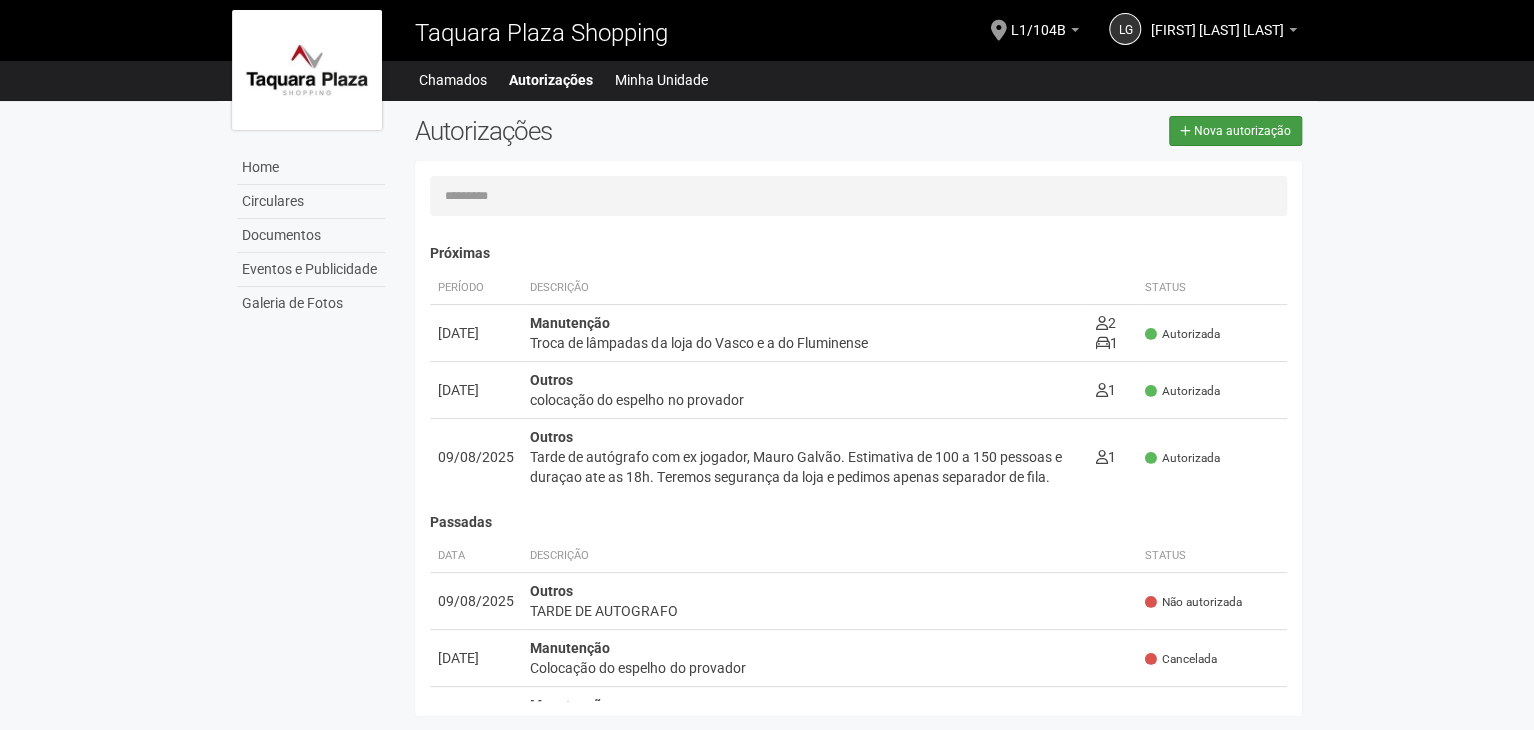 select on "**" 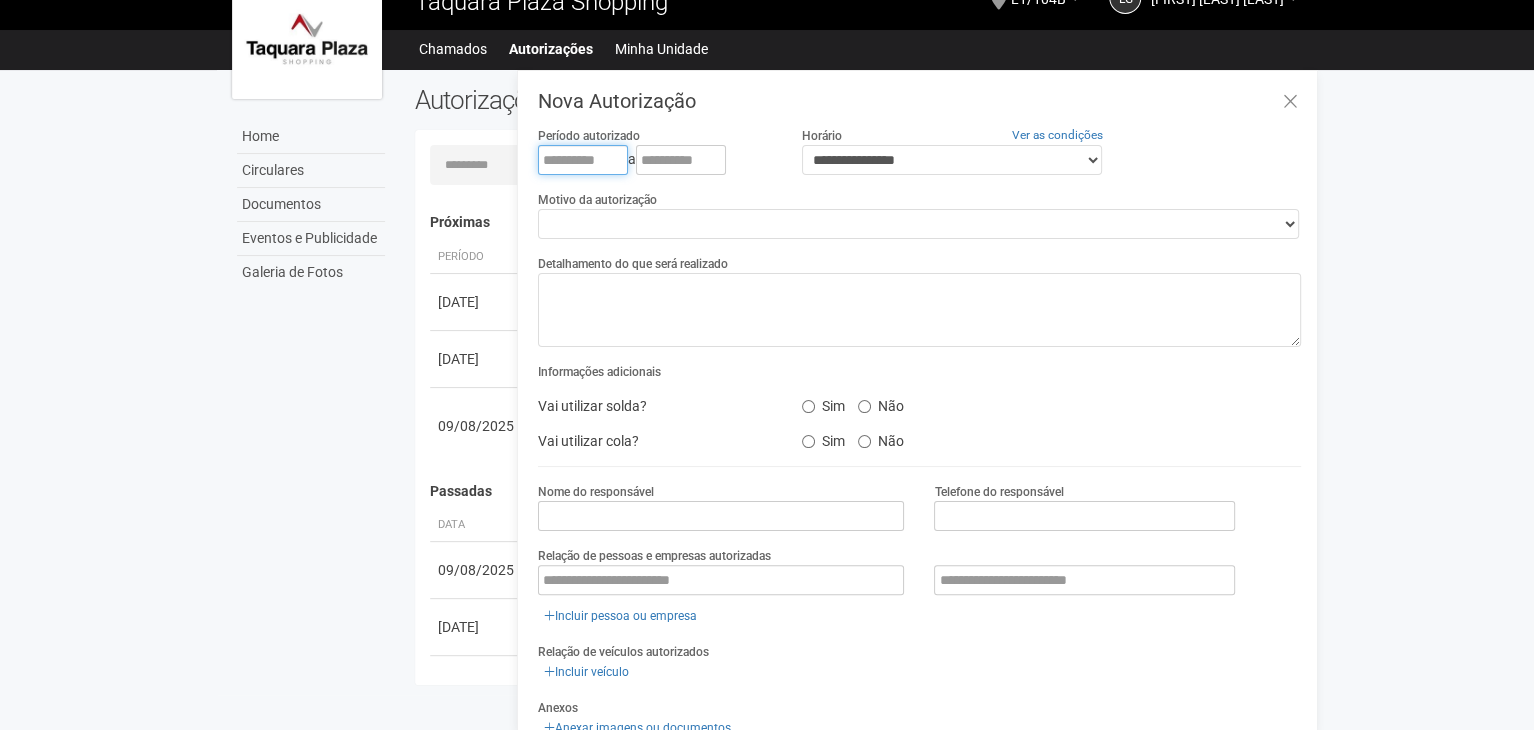 click at bounding box center [583, 160] 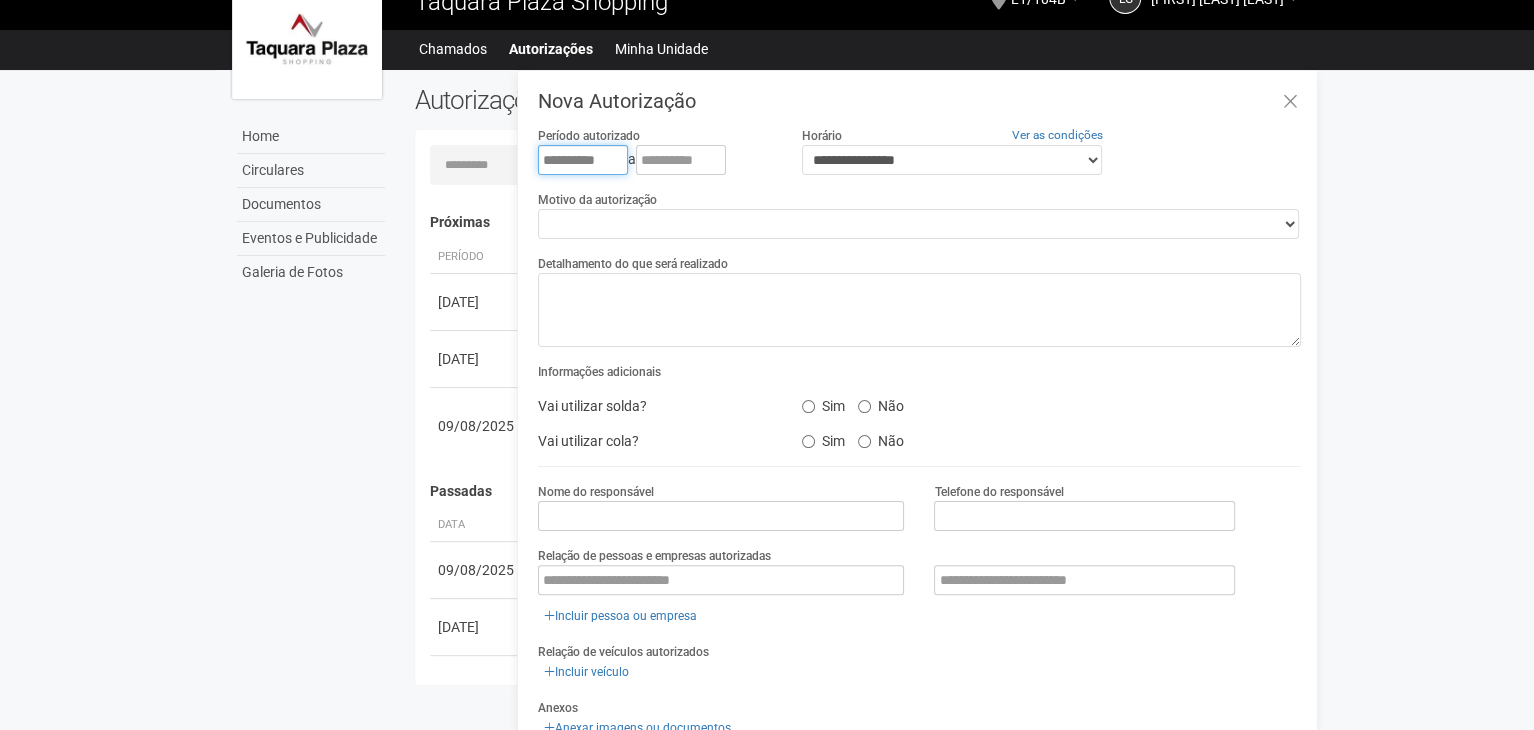type on "**********" 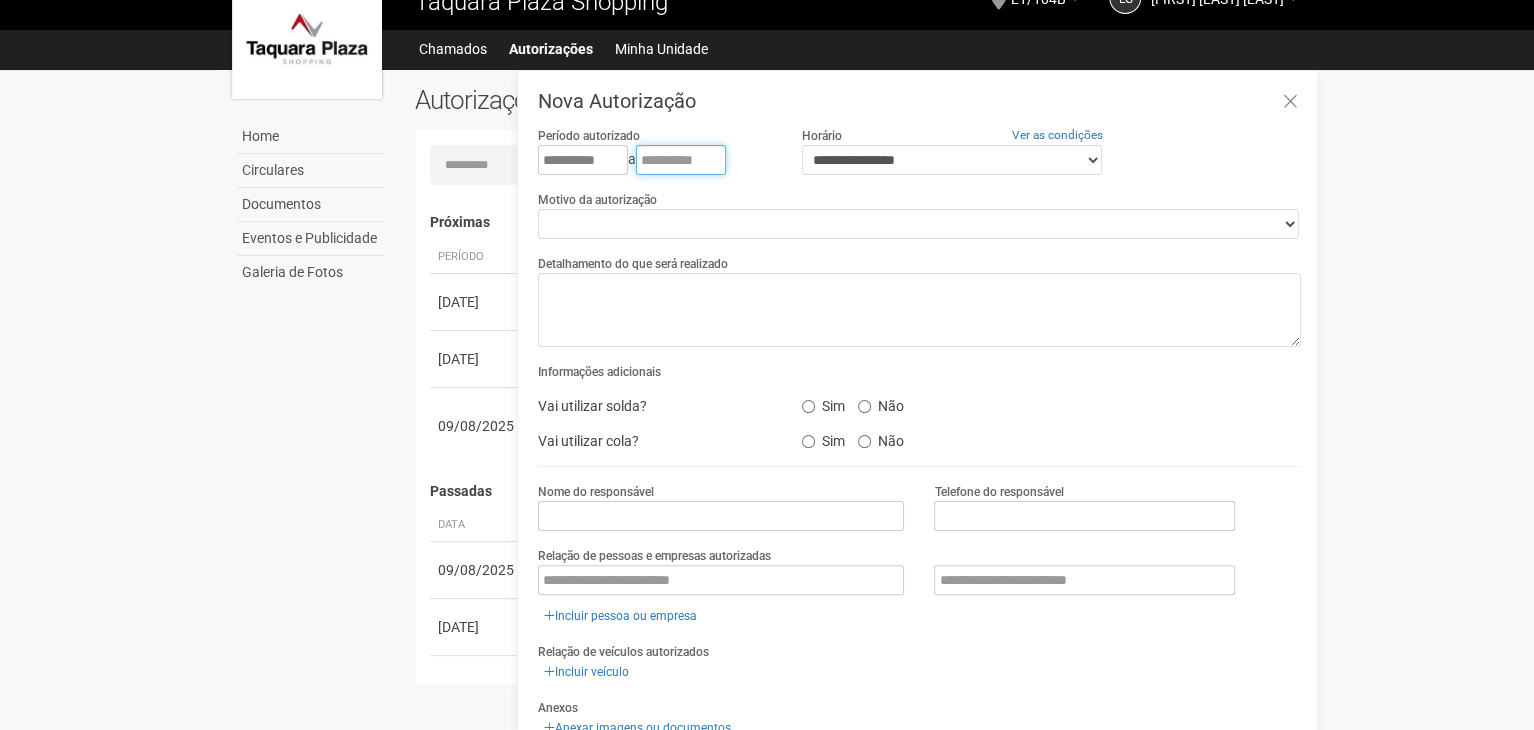 click at bounding box center [681, 160] 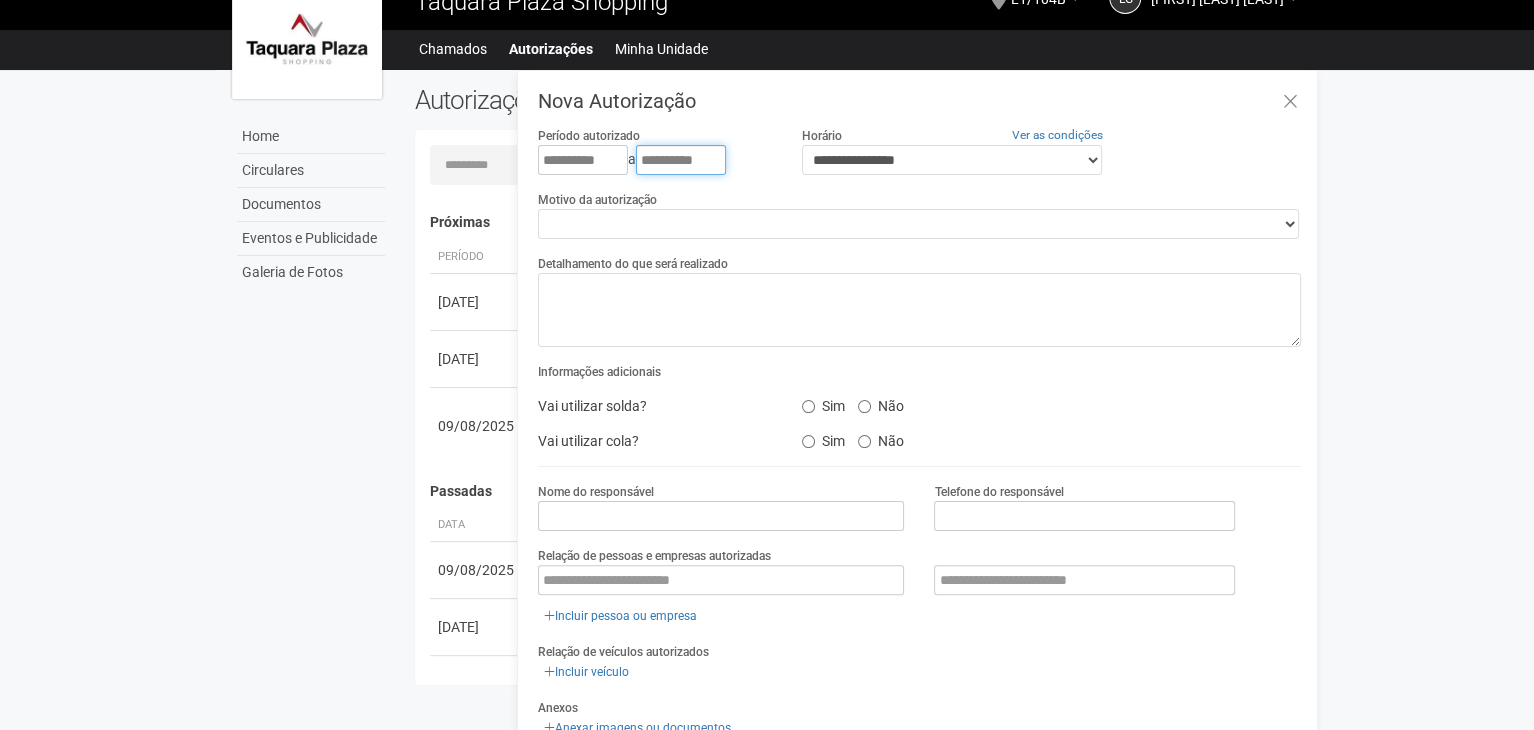type on "**********" 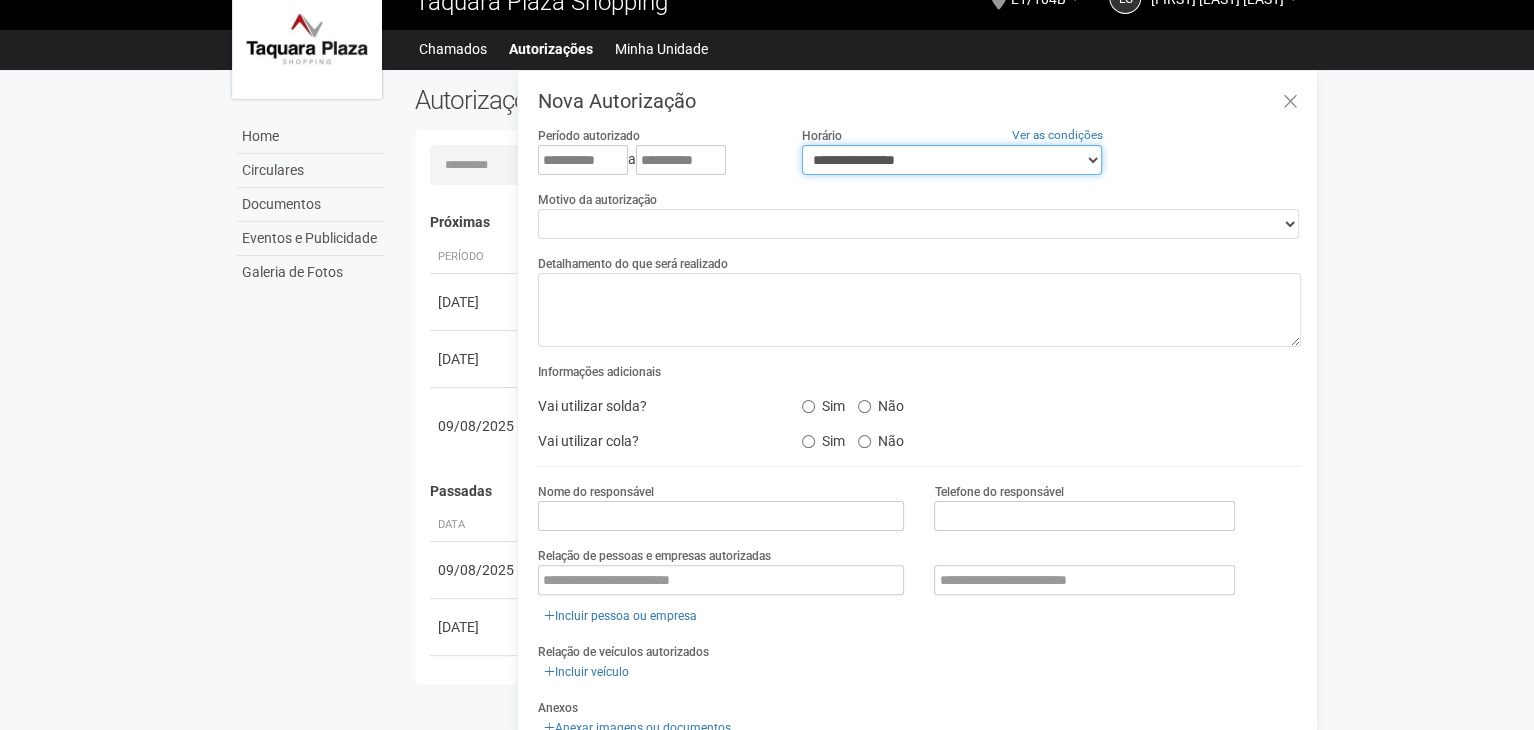 drag, startPoint x: 886, startPoint y: 161, endPoint x: 884, endPoint y: 173, distance: 12.165525 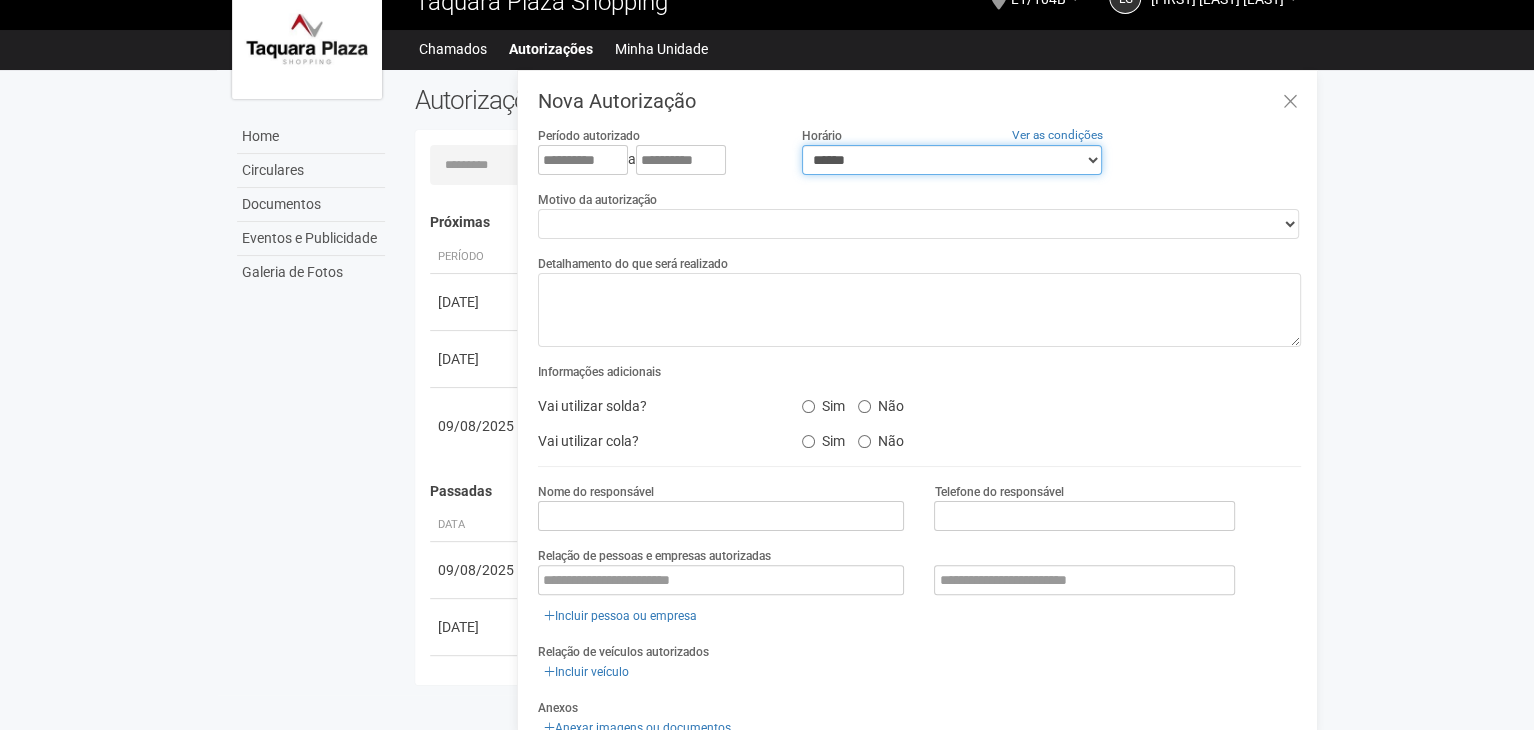 click on "**********" at bounding box center [952, 160] 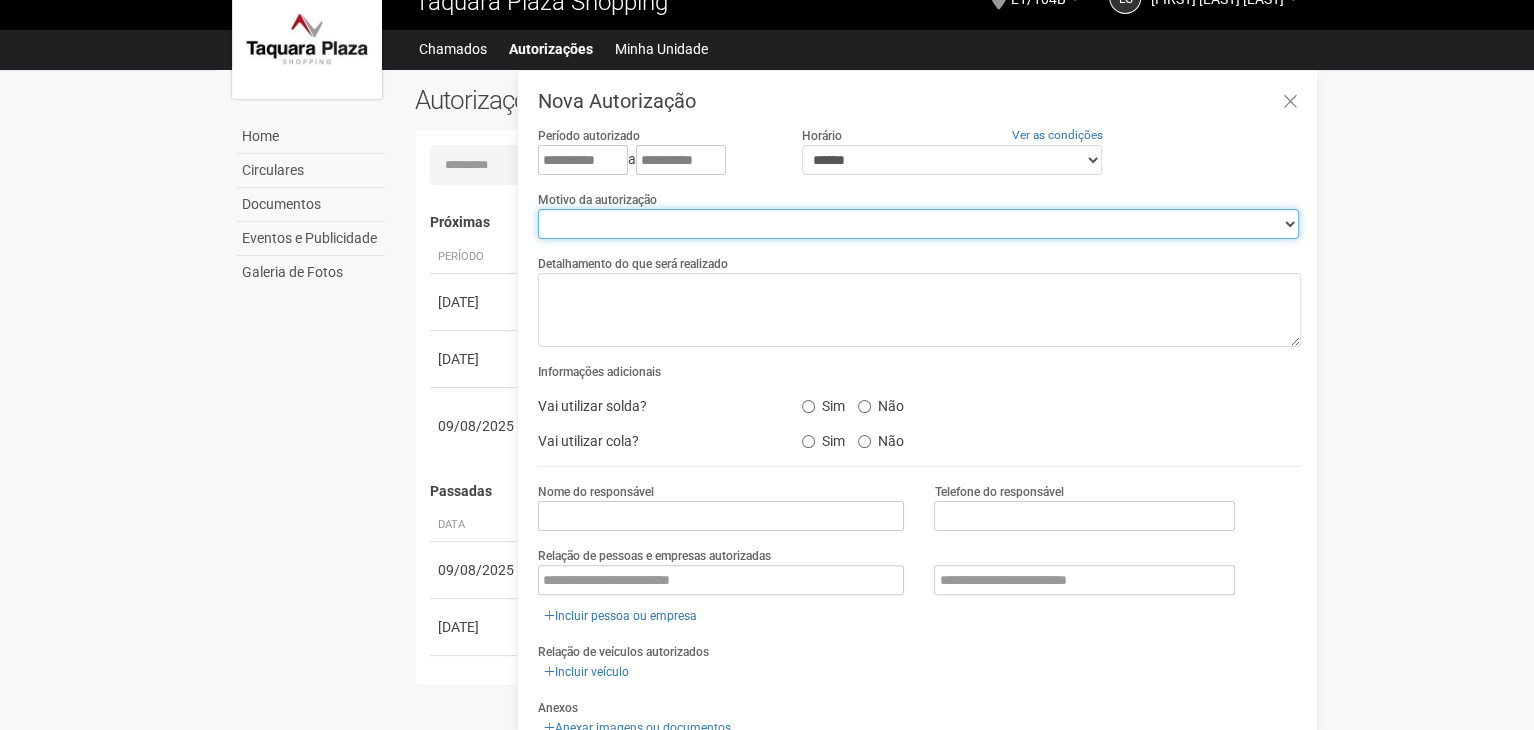 click on "**********" at bounding box center (918, 224) 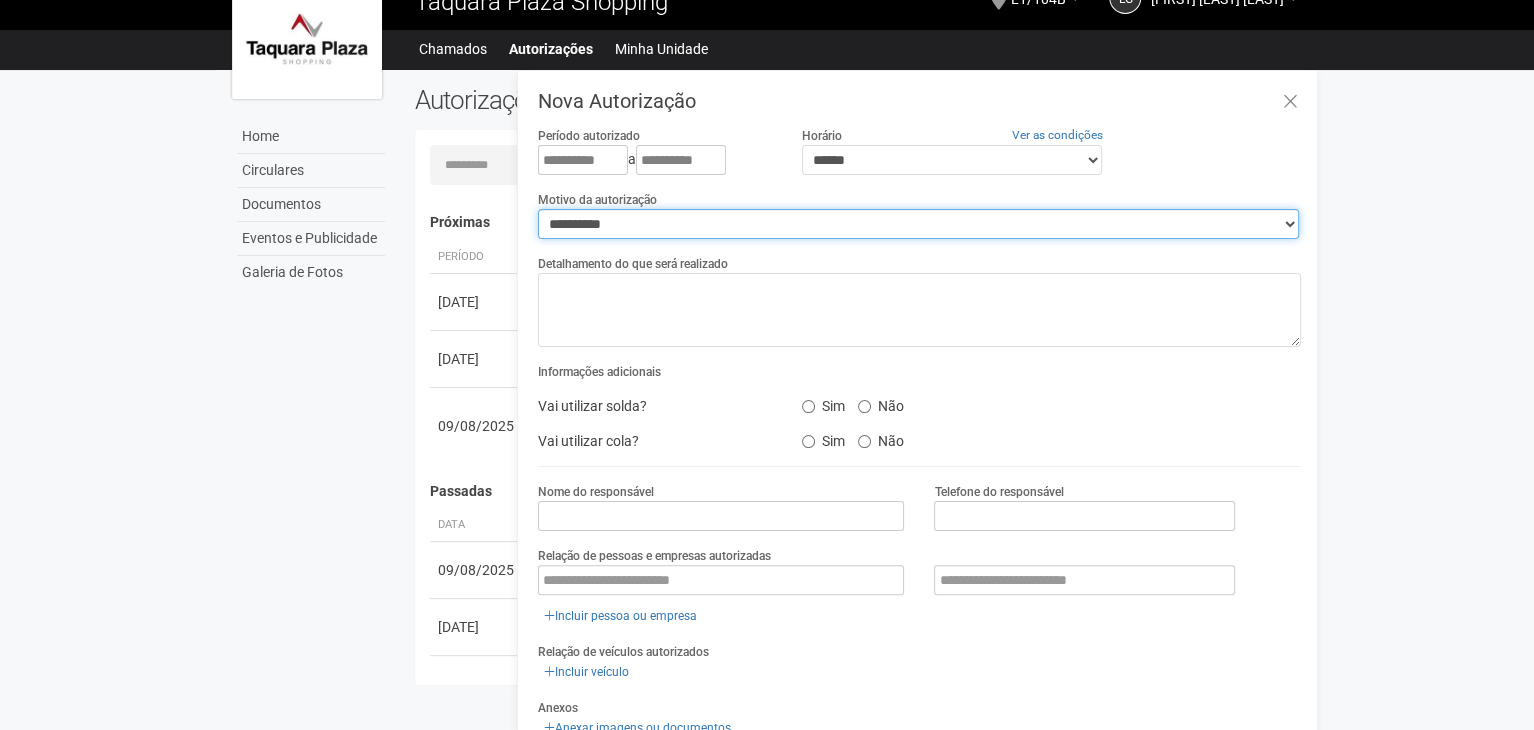 click on "**********" at bounding box center (918, 224) 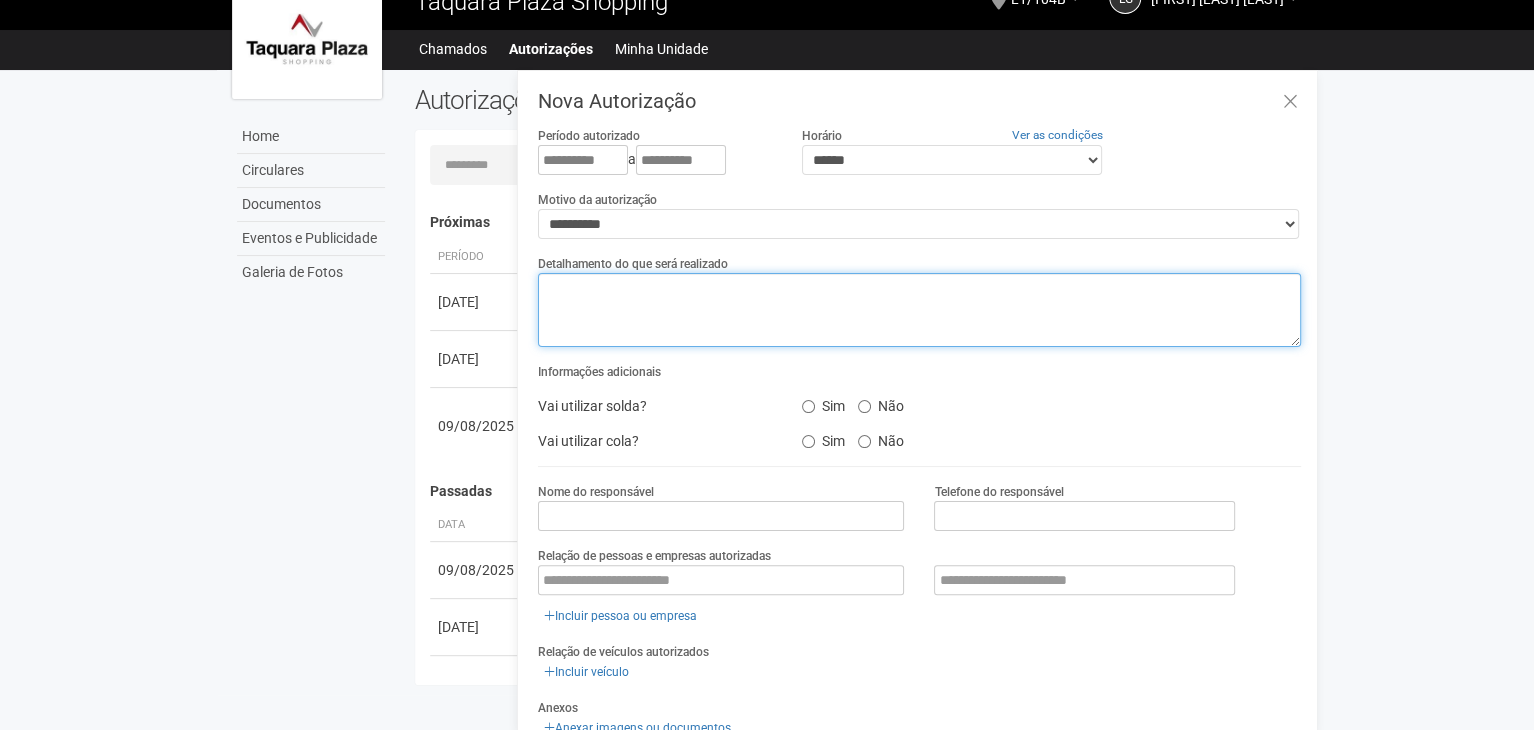 click at bounding box center [919, 310] 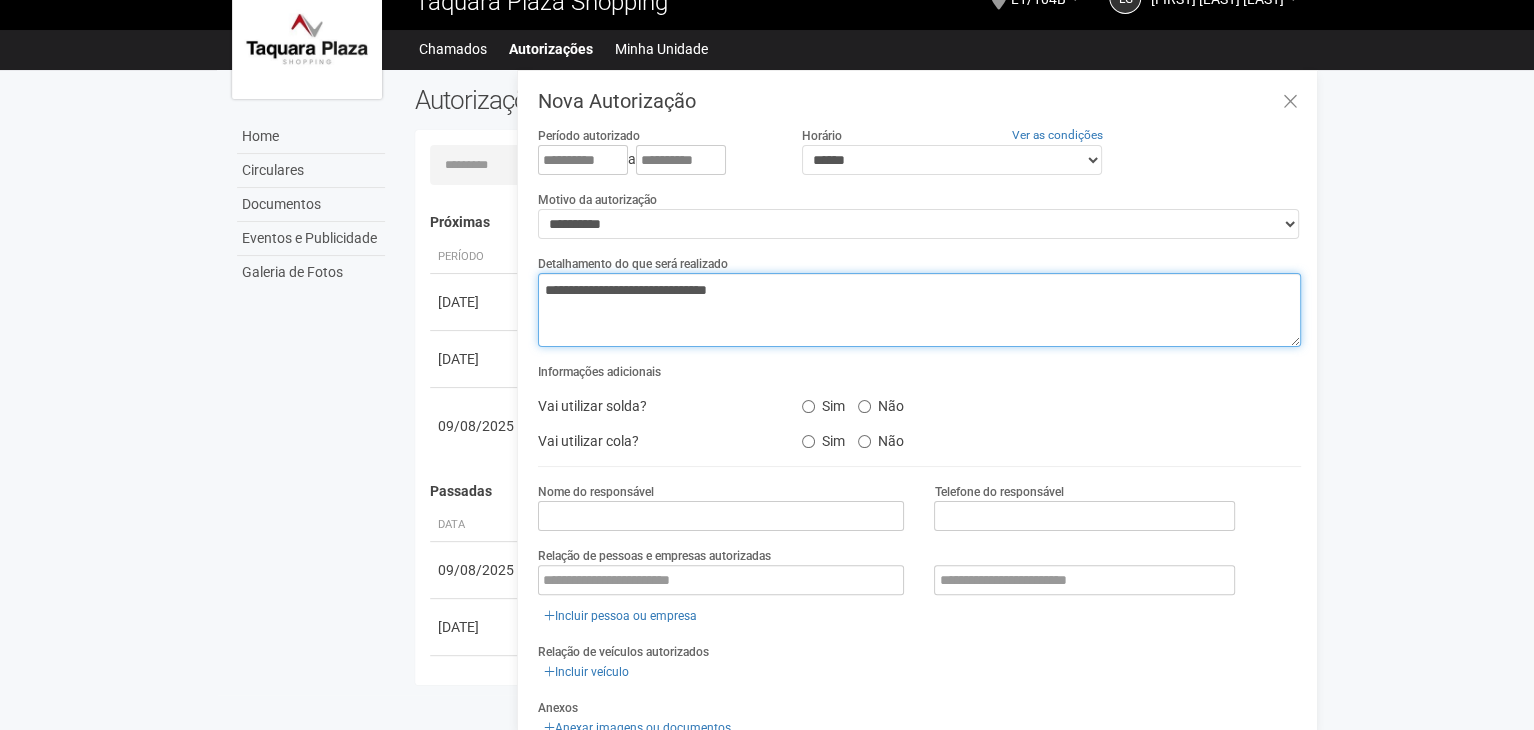 type on "**********" 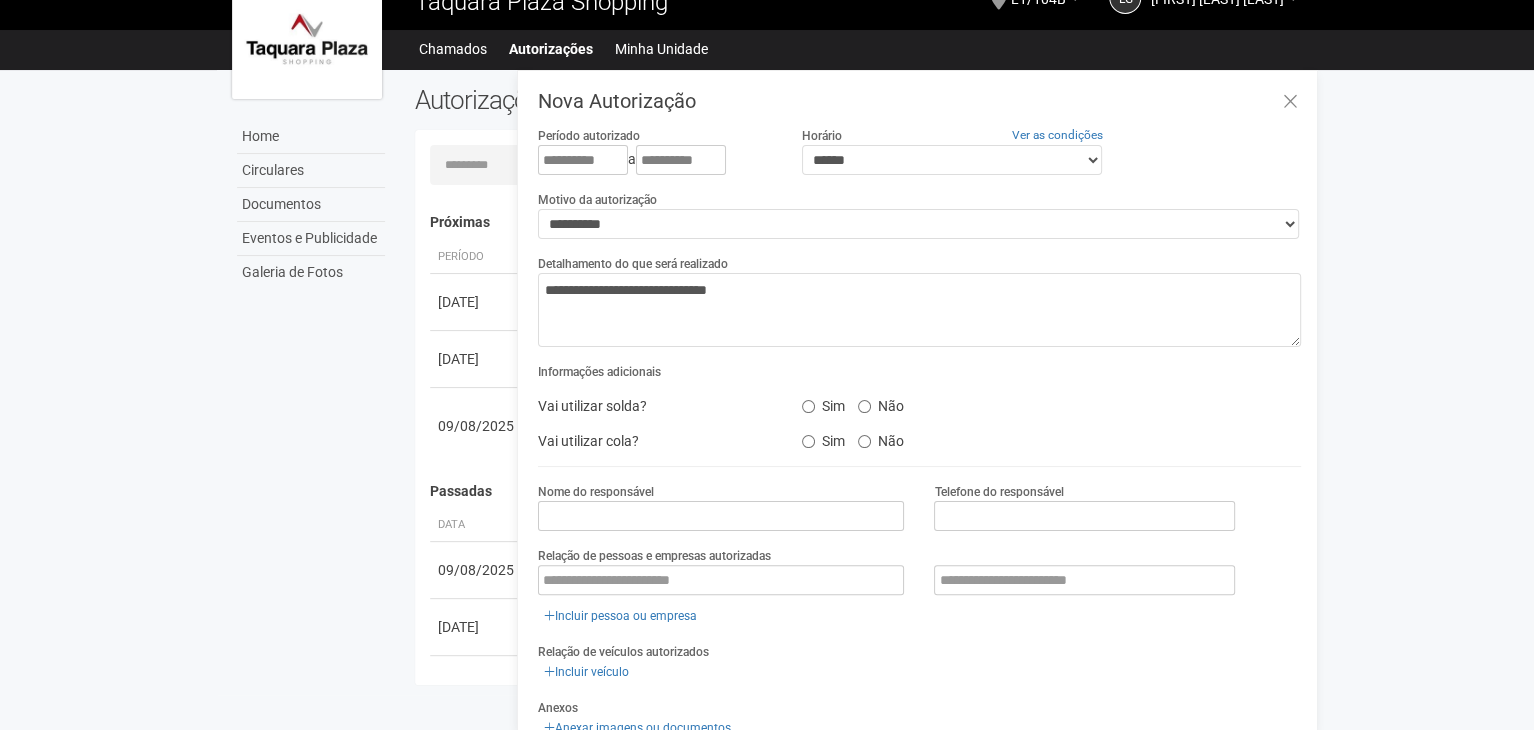 click on "Vai utilizar solda? Sim Não Vai utilizar cola? Sim Não" at bounding box center (919, 423) 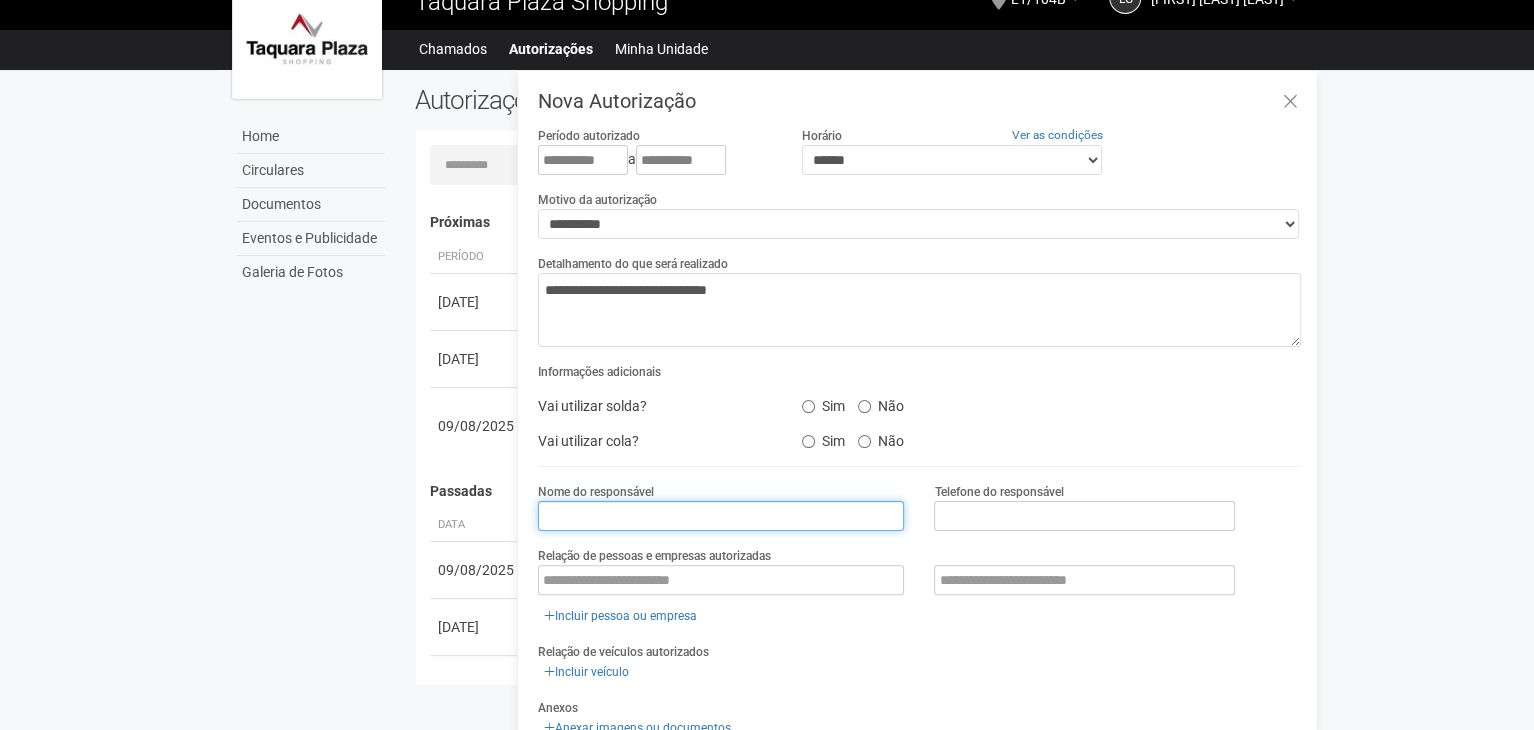 click at bounding box center [721, 516] 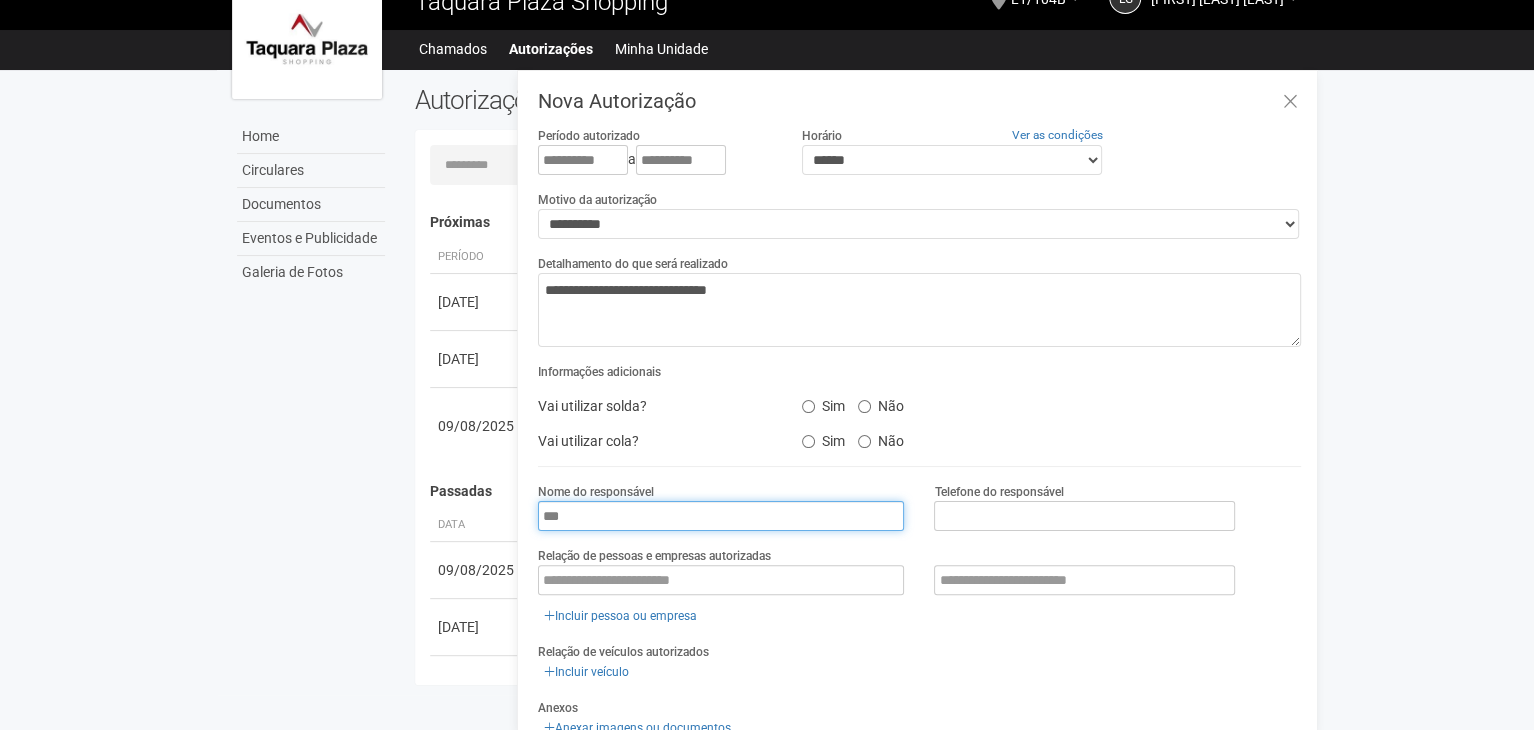 type on "**********" 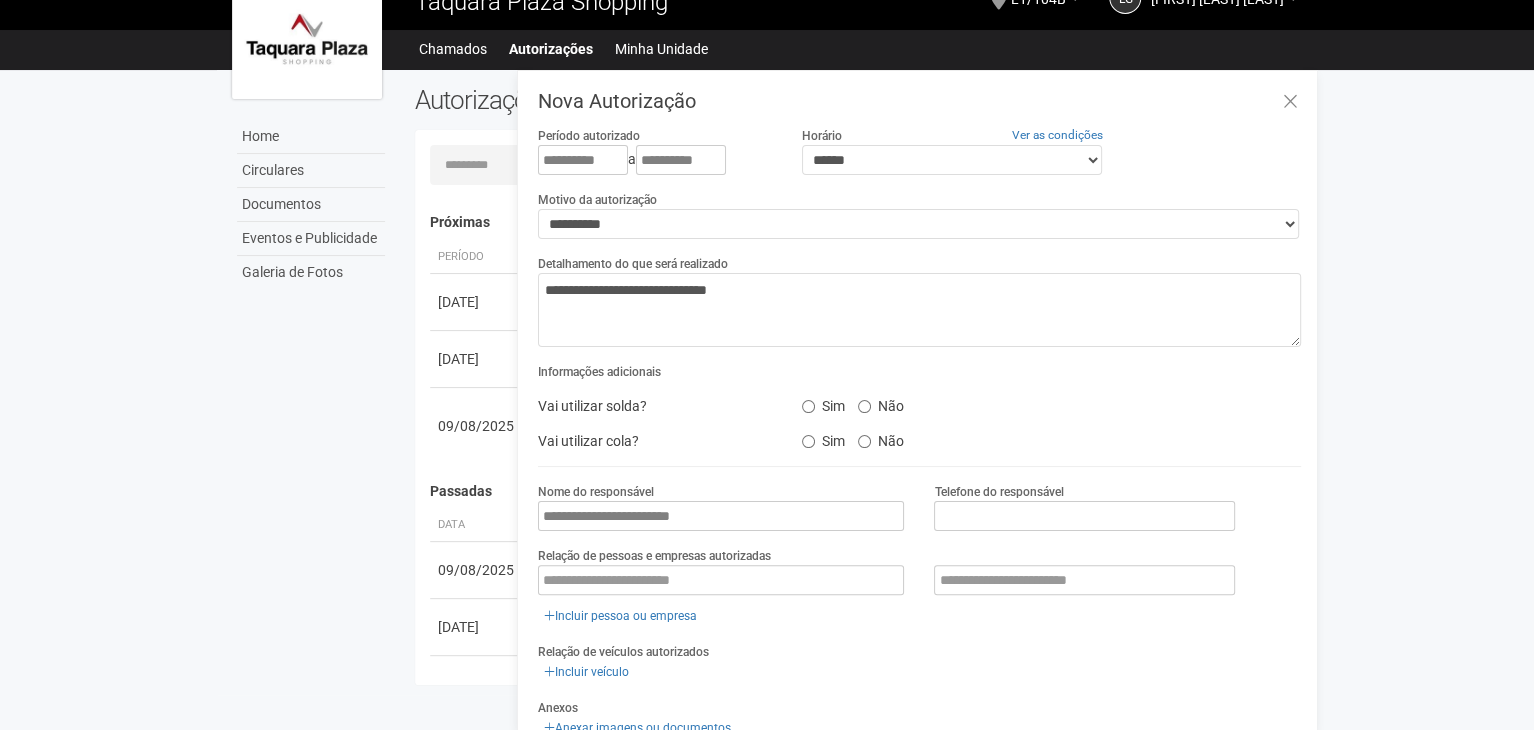 click on "Relação de pessoas e empresas autorizadas
Incluir pessoa ou empresa" at bounding box center (919, 586) 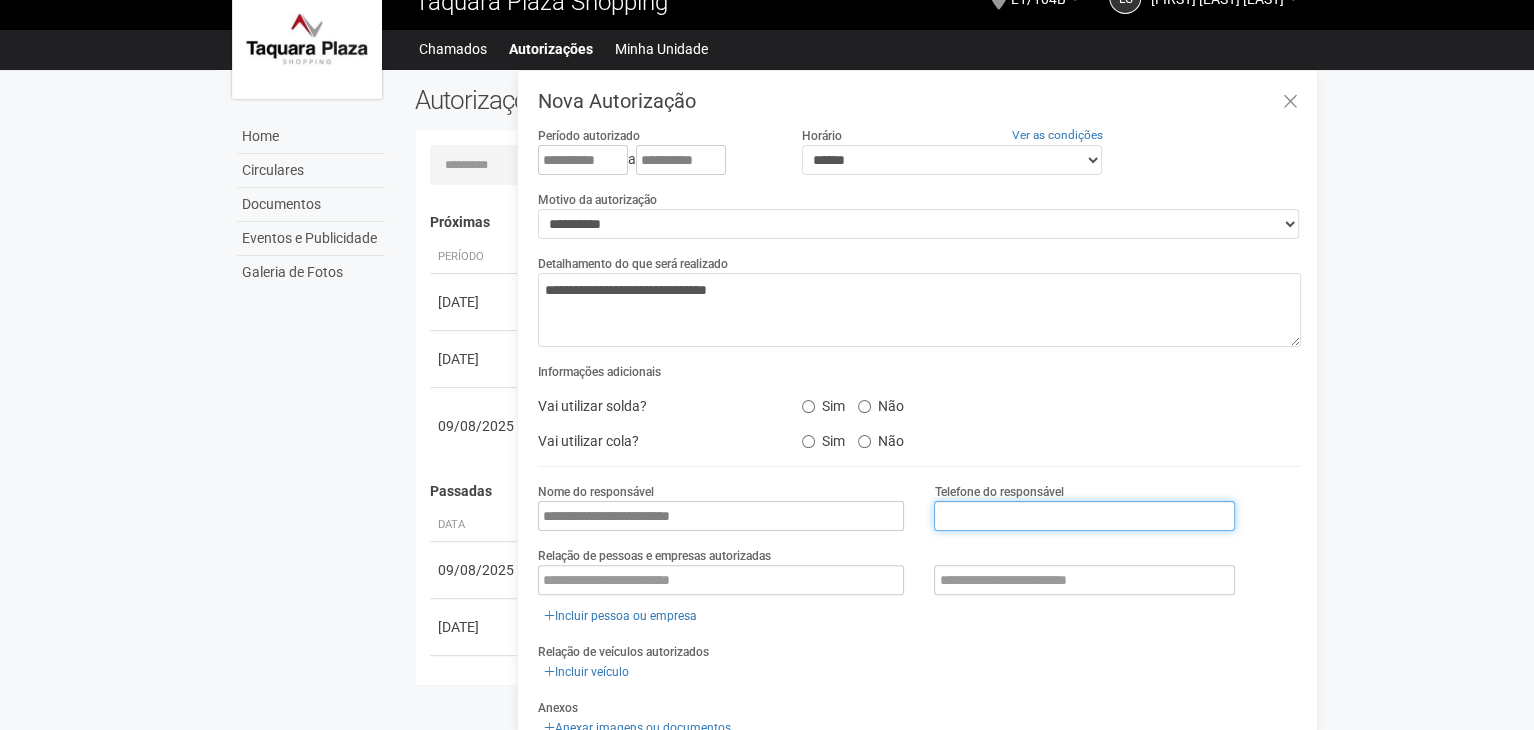 click at bounding box center [1084, 516] 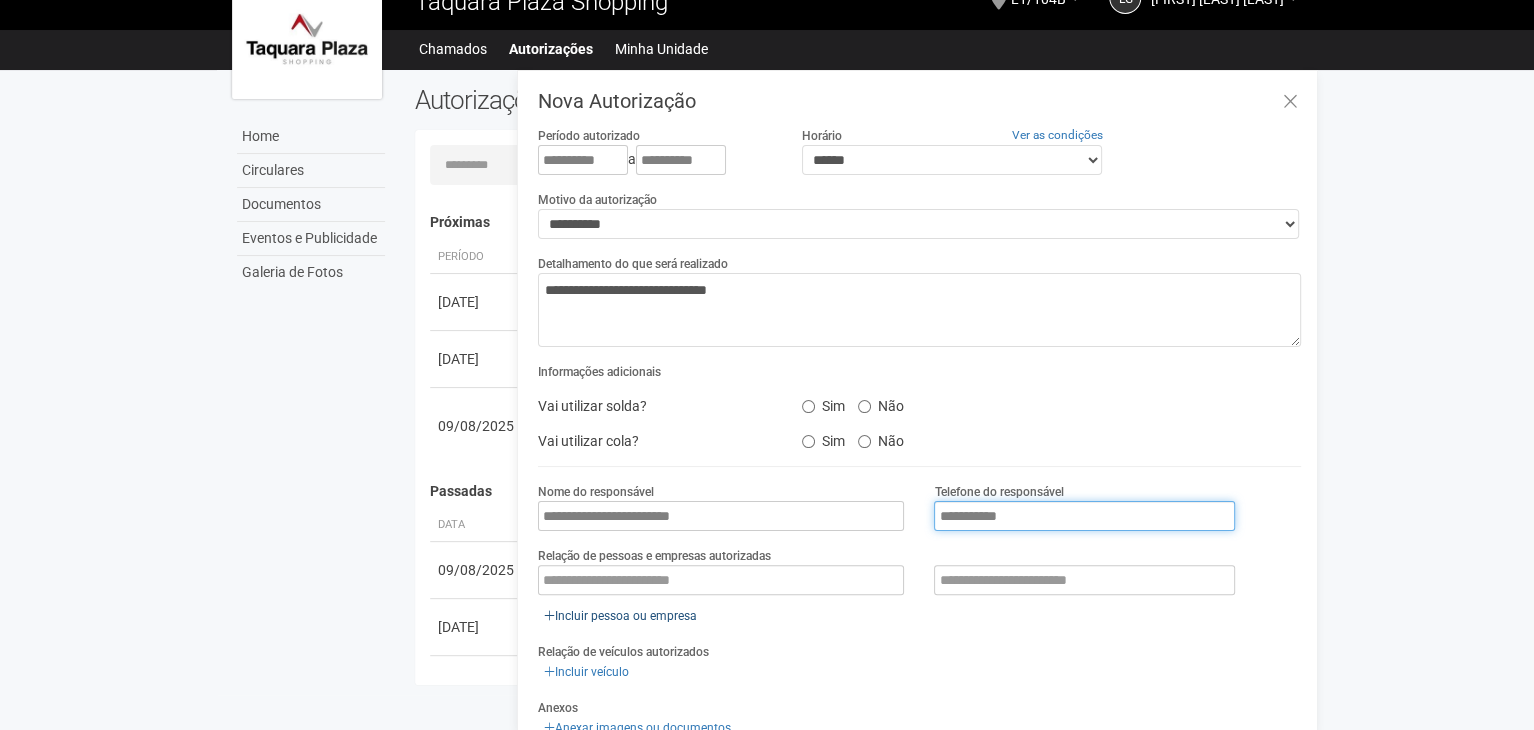 type on "**********" 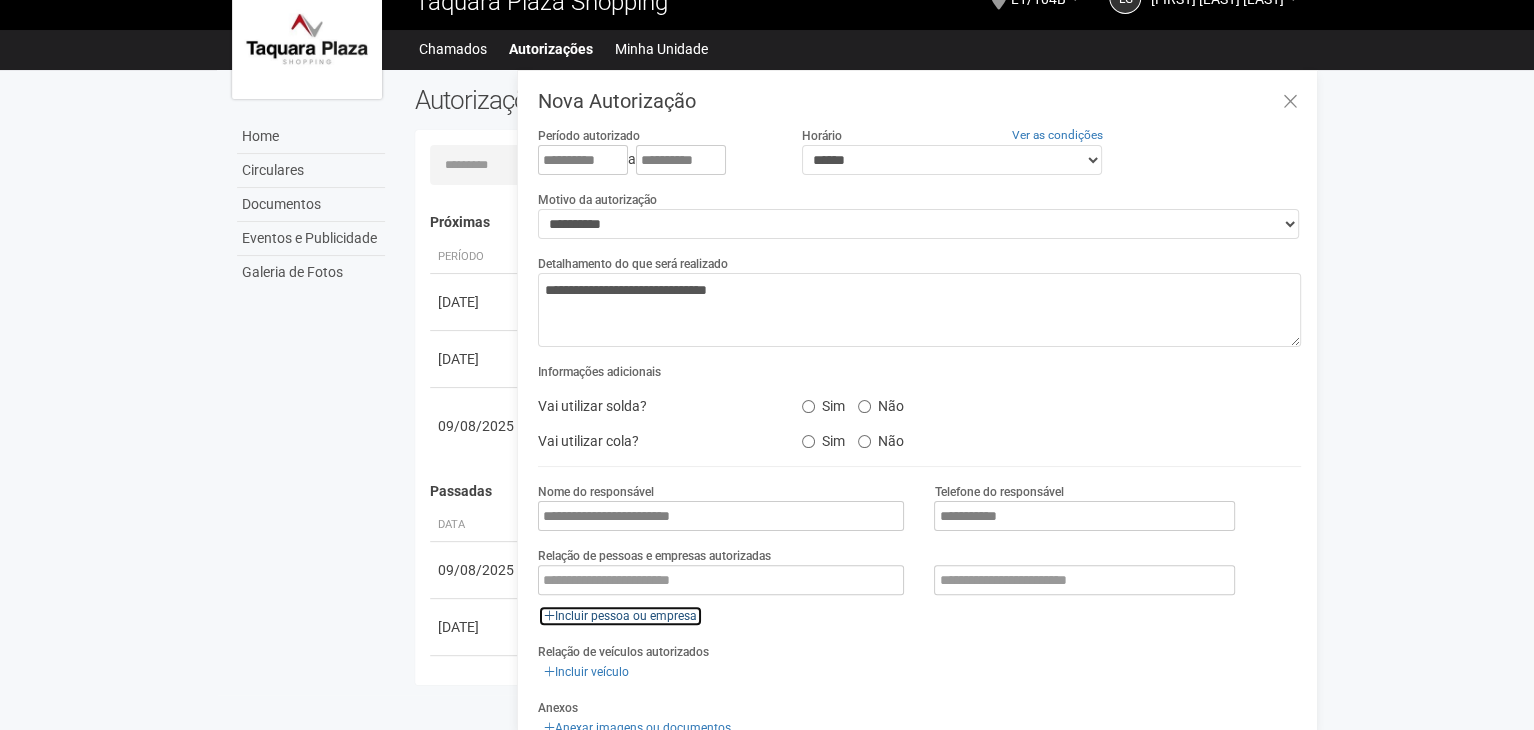 click on "Incluir pessoa ou empresa" at bounding box center (620, 616) 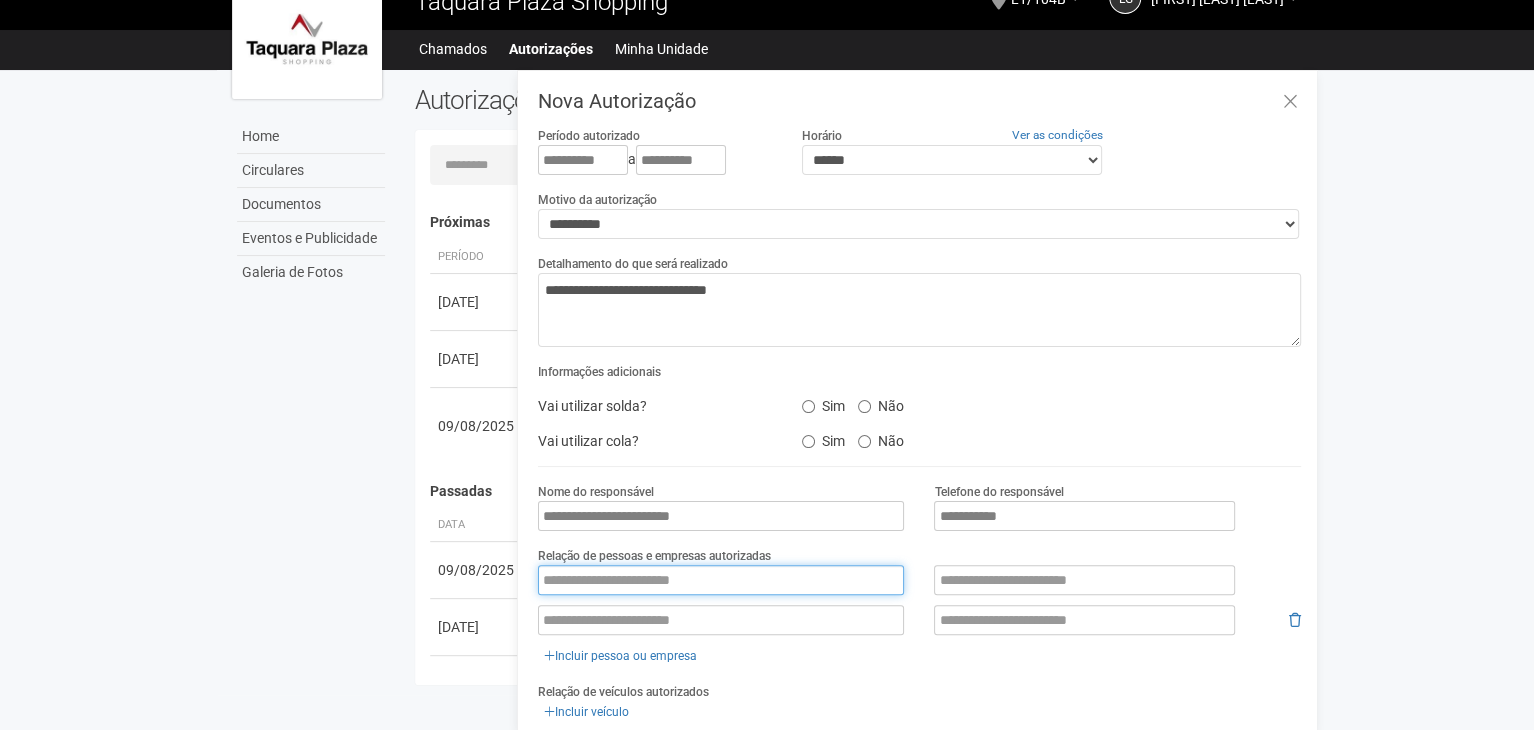 click at bounding box center [721, 580] 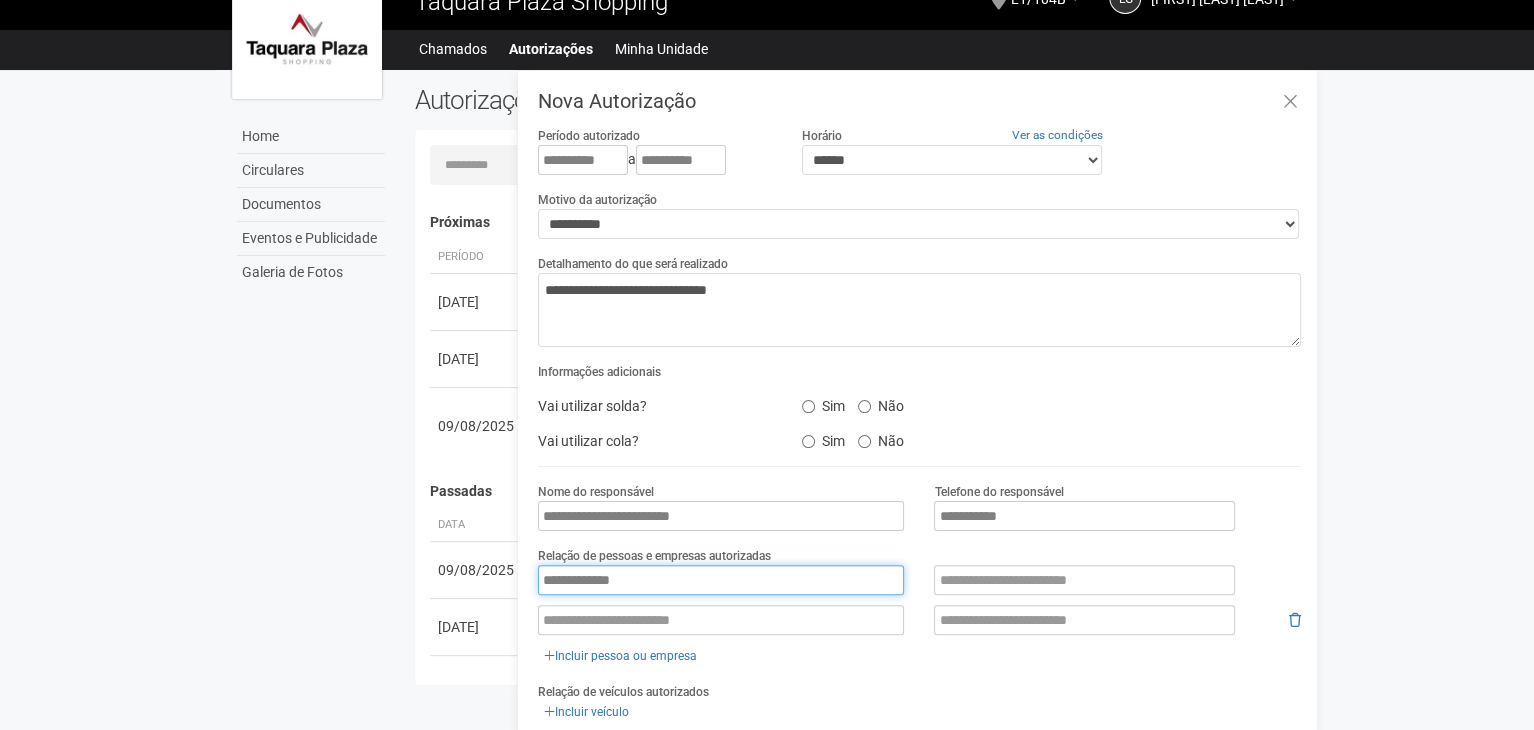 type on "**********" 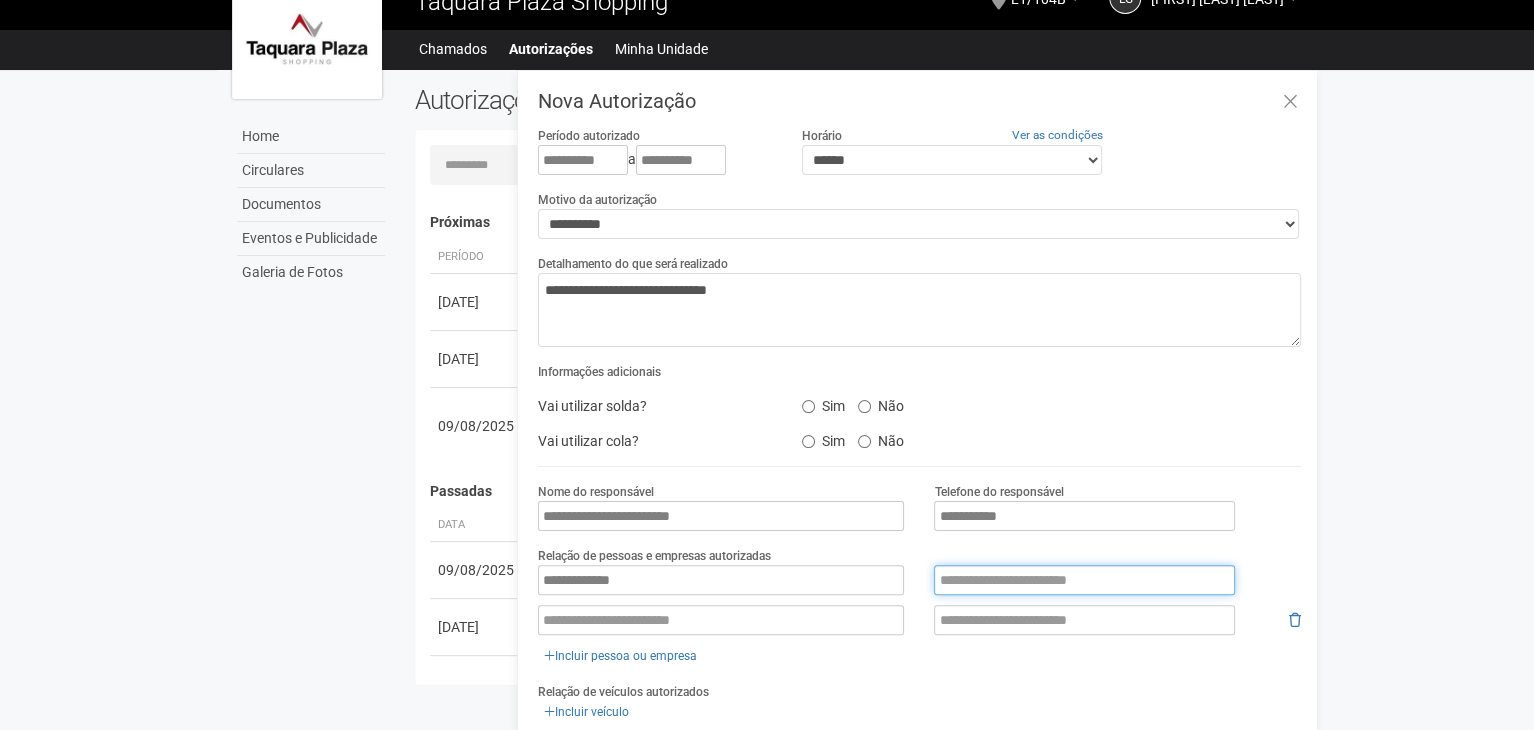 click at bounding box center [1084, 580] 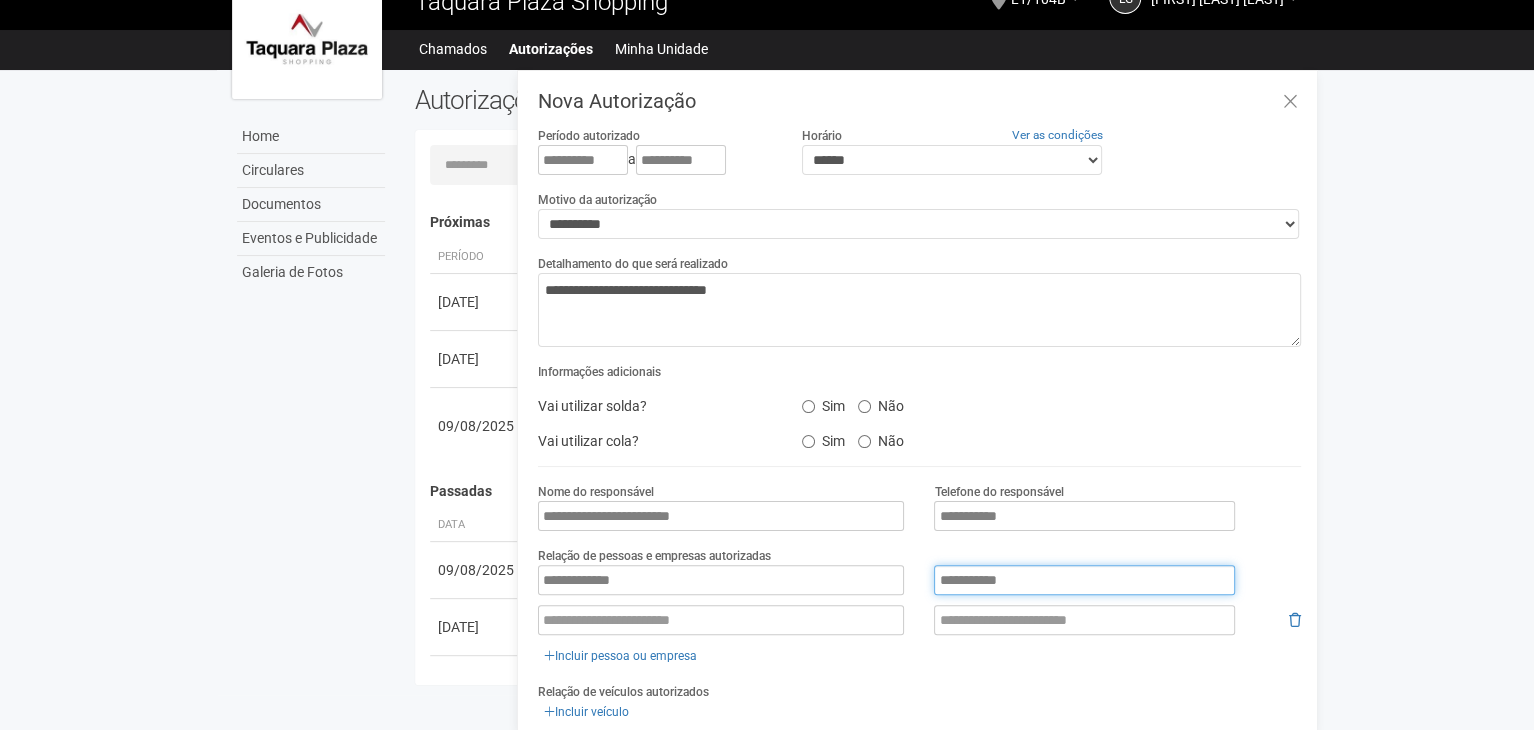 type on "**********" 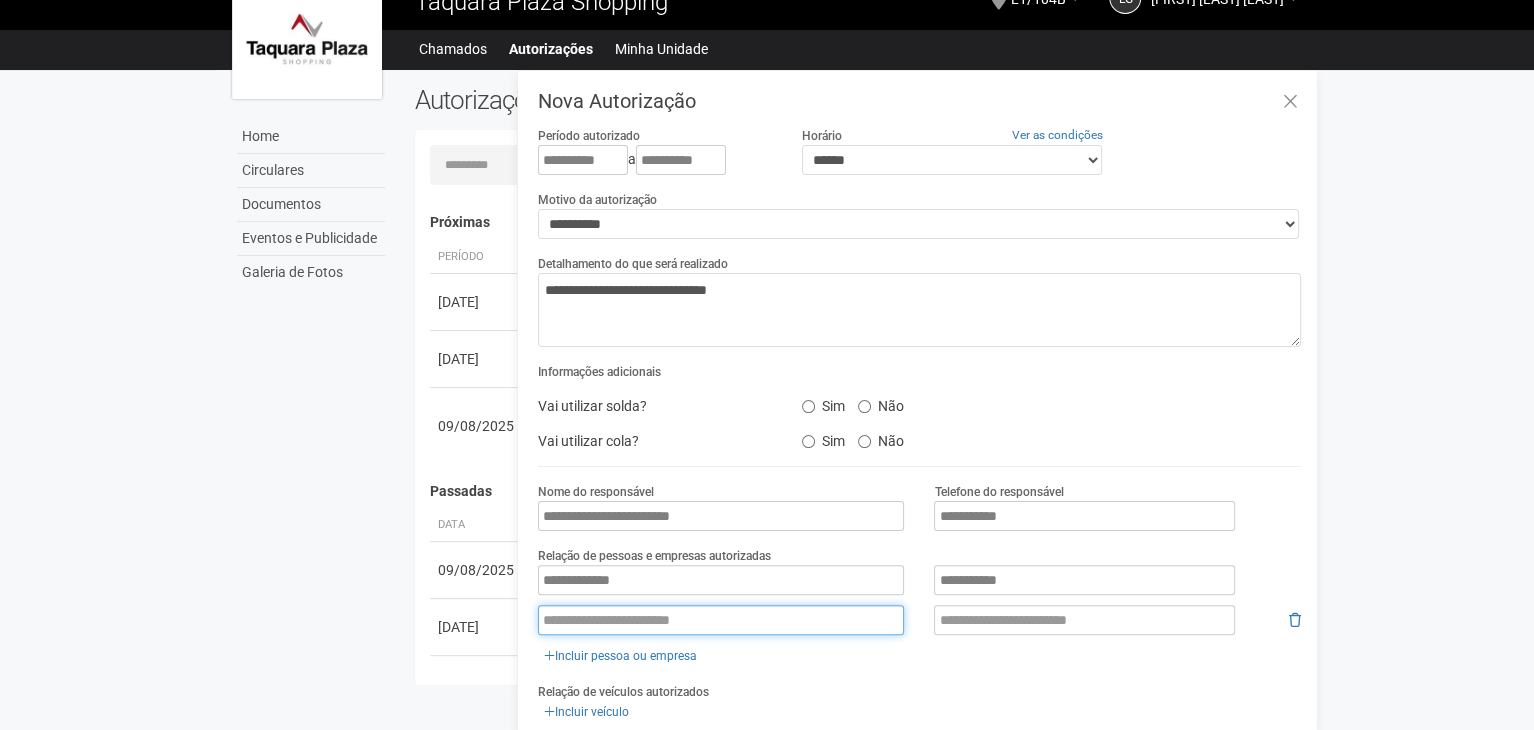 click at bounding box center [721, 620] 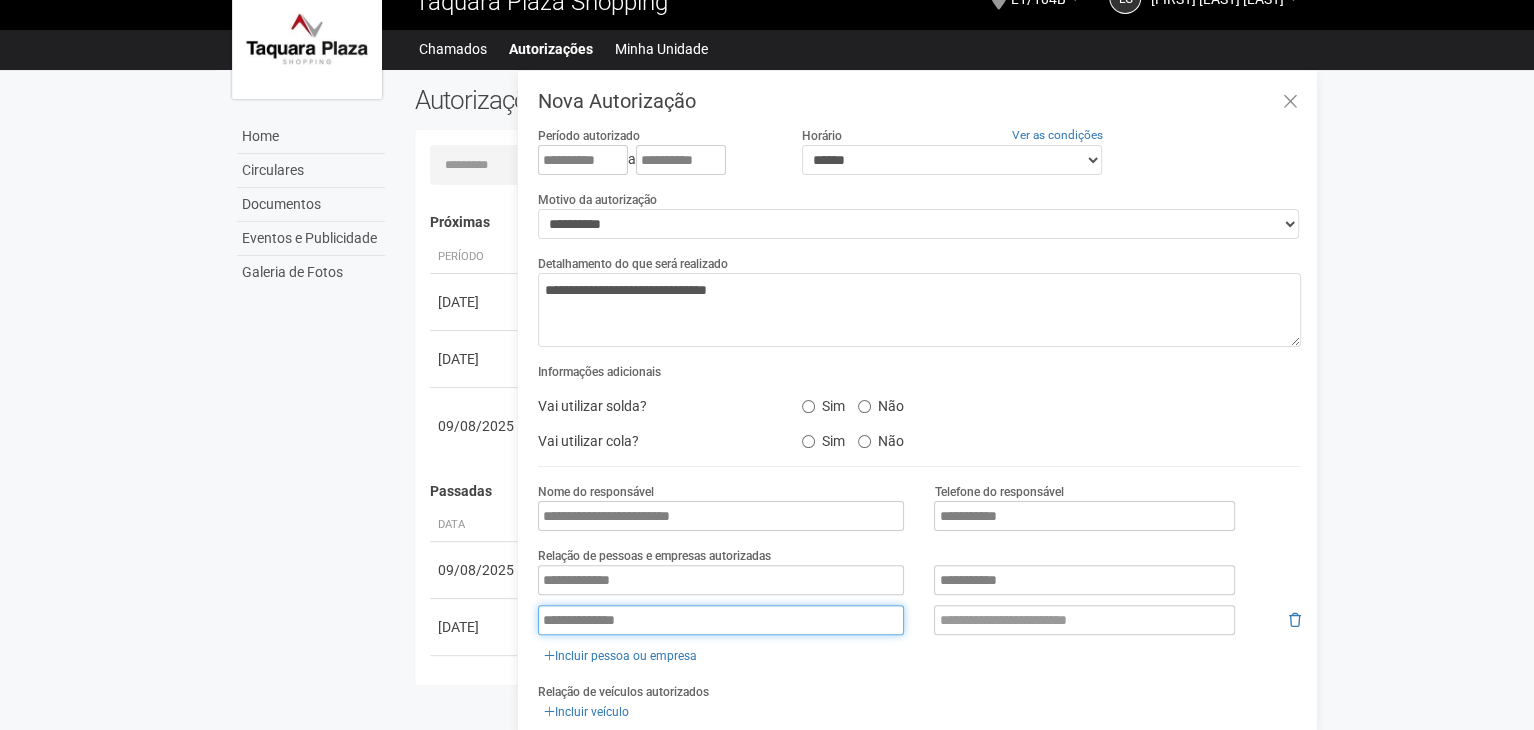 type on "**********" 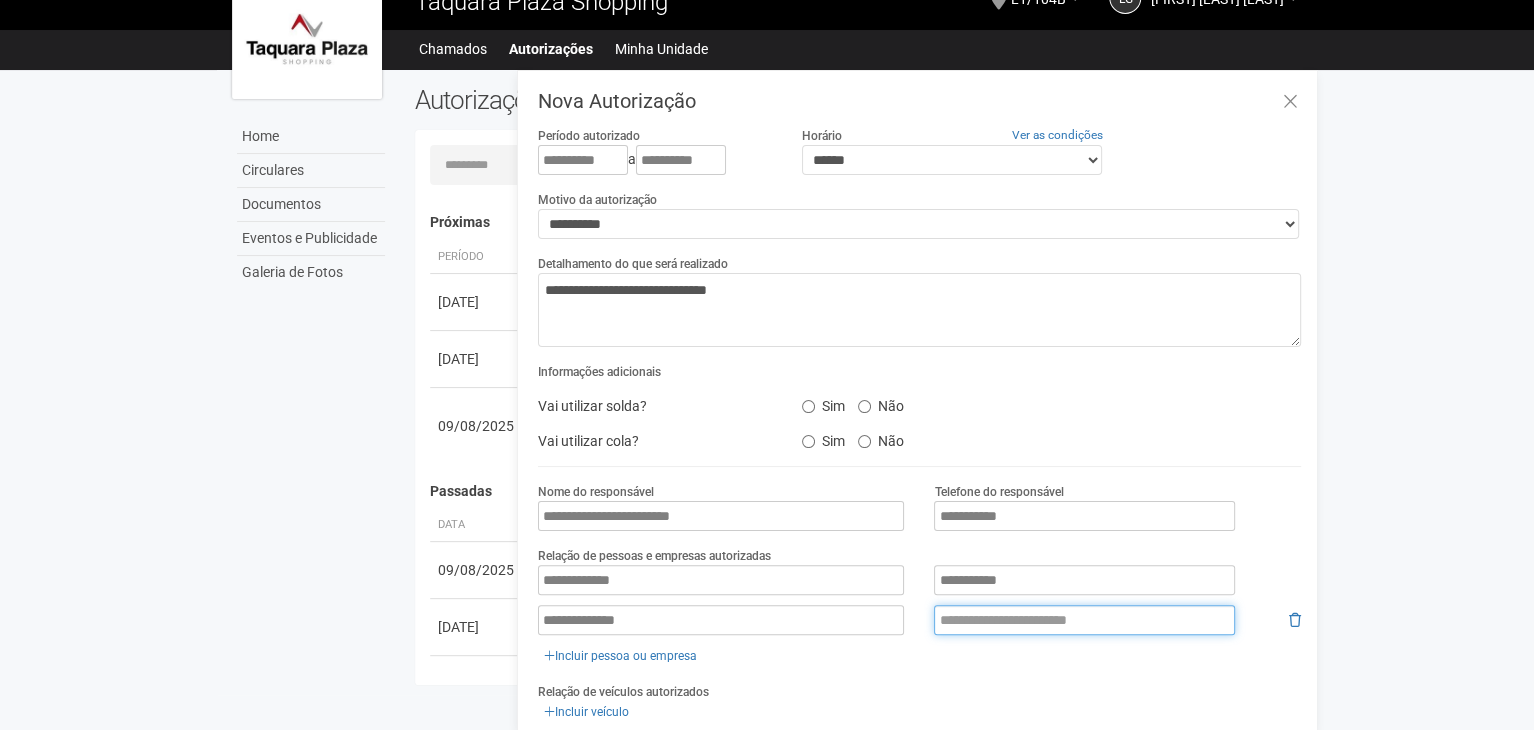 click at bounding box center [1084, 620] 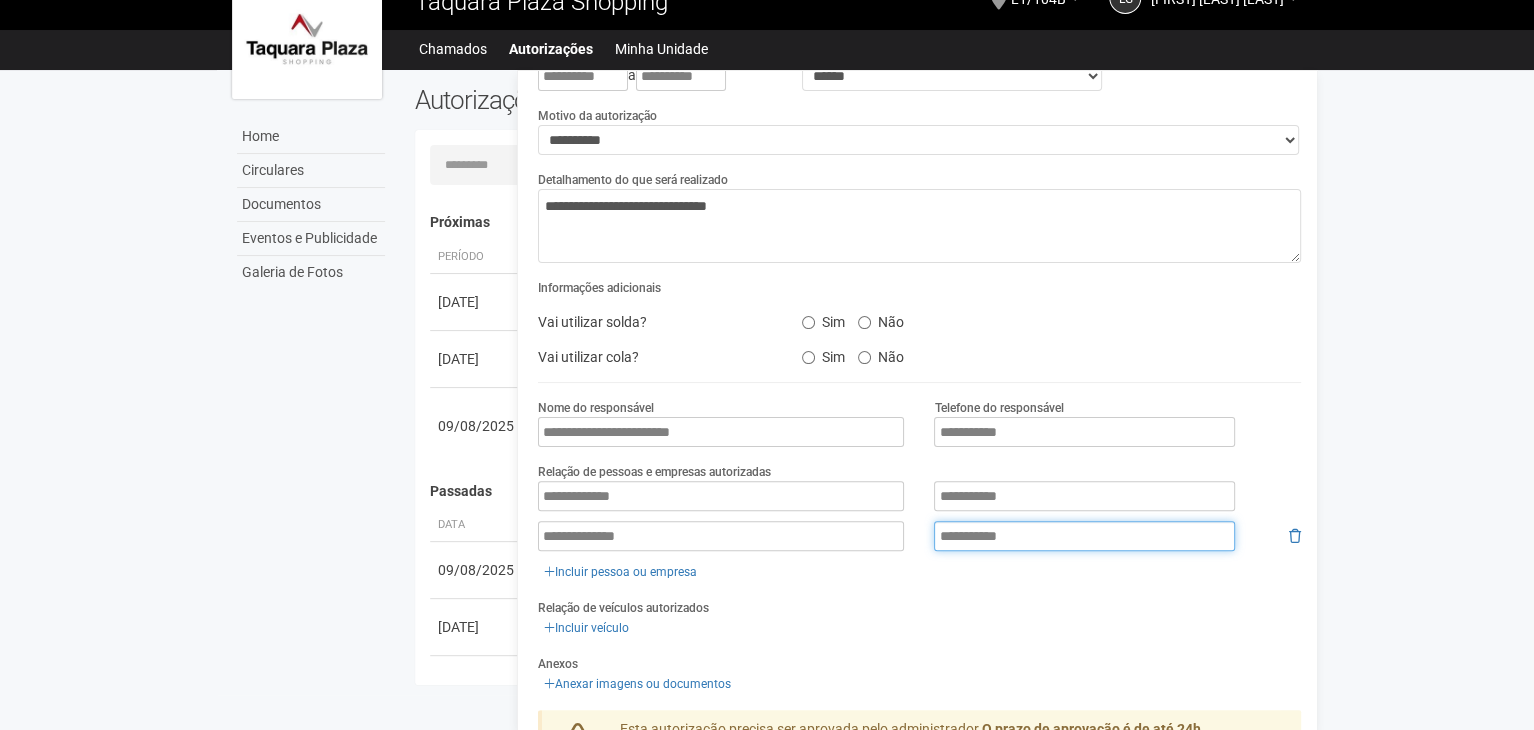 scroll, scrollTop: 200, scrollLeft: 0, axis: vertical 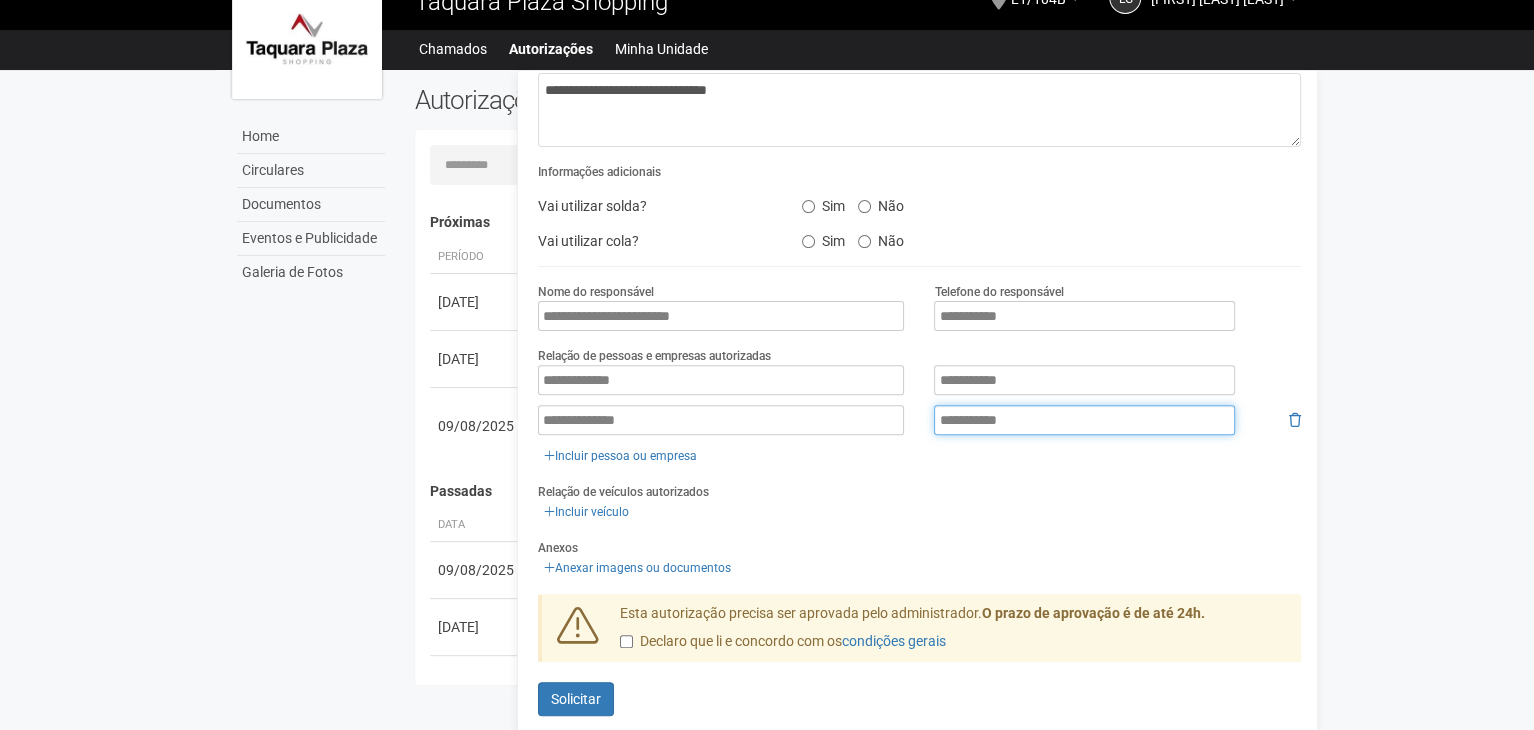 type on "**********" 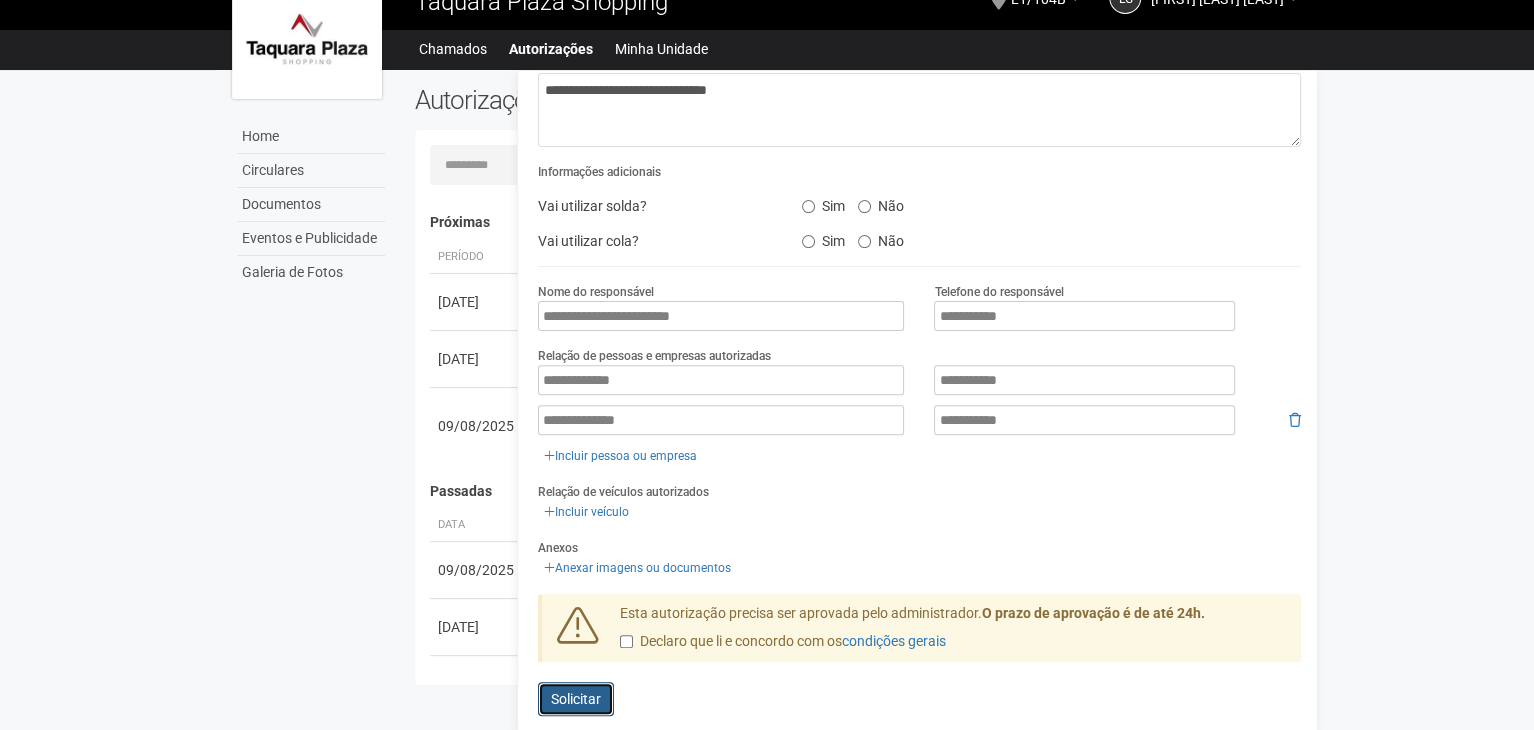 click on "Solicitar" at bounding box center [576, 699] 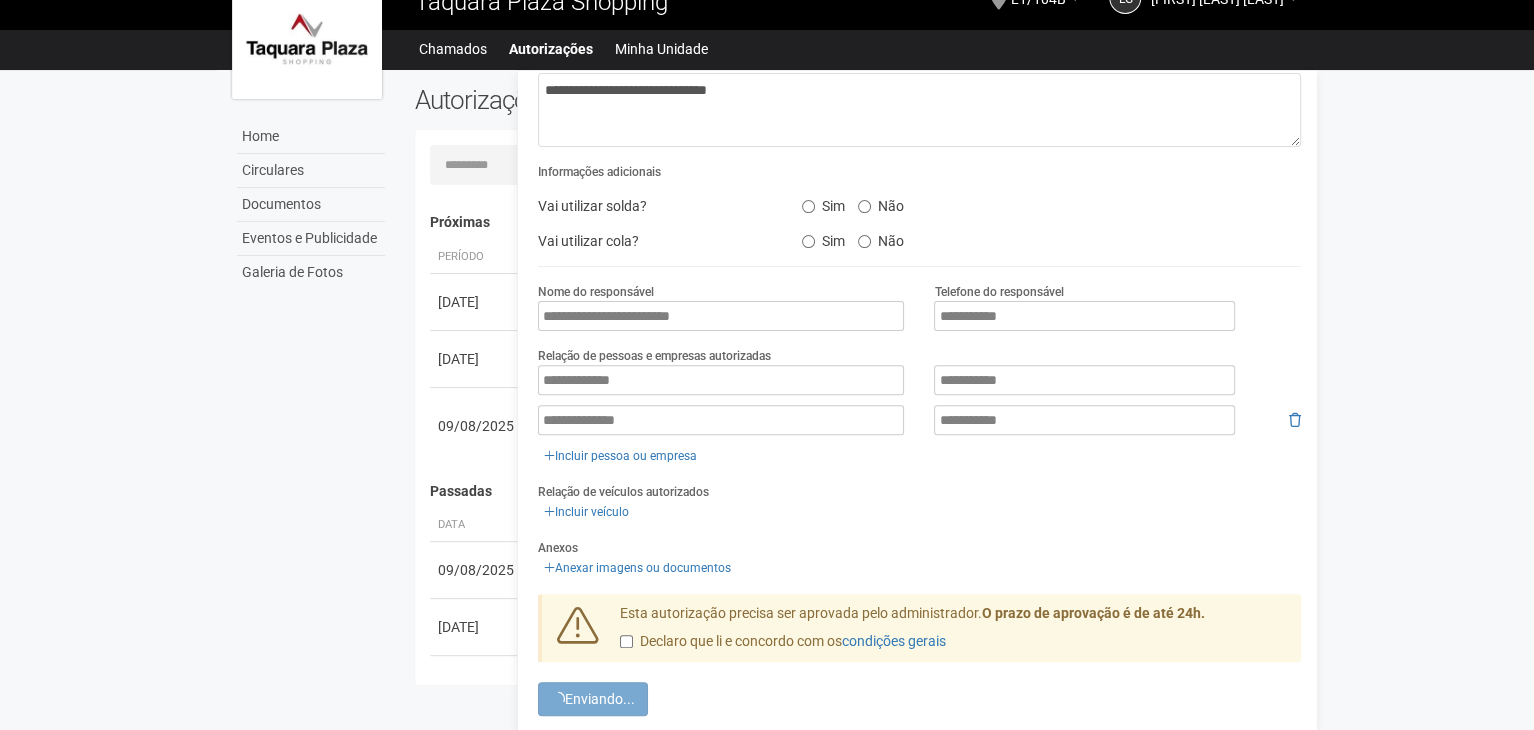 scroll, scrollTop: 0, scrollLeft: 0, axis: both 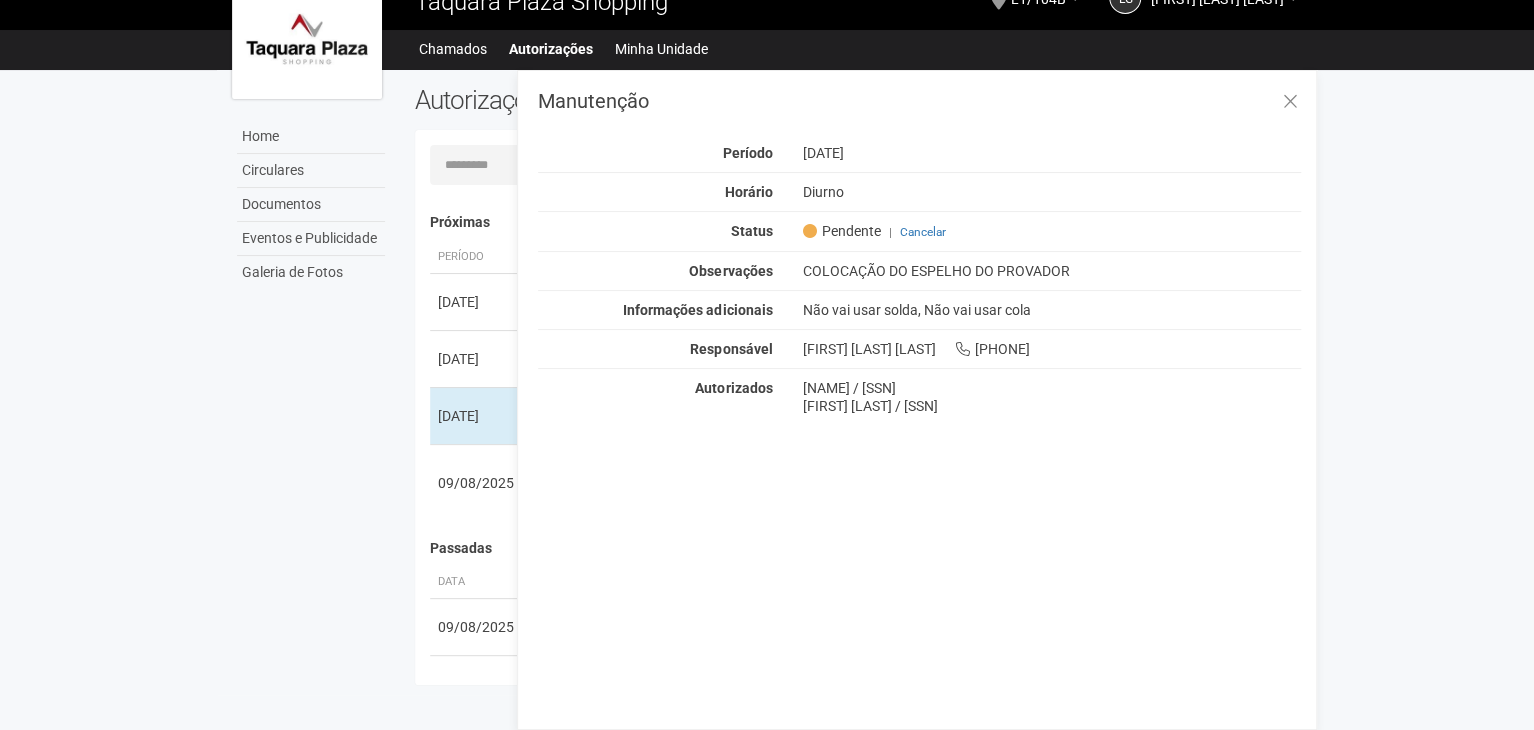 click on "Home Circulares Documentos Eventos e Publicidade Galeria de Fotos Autorizações Nova autorização Próximas Período Descrição Status 07/08/2025 07/08/2025 Outros" at bounding box center [767, 382] 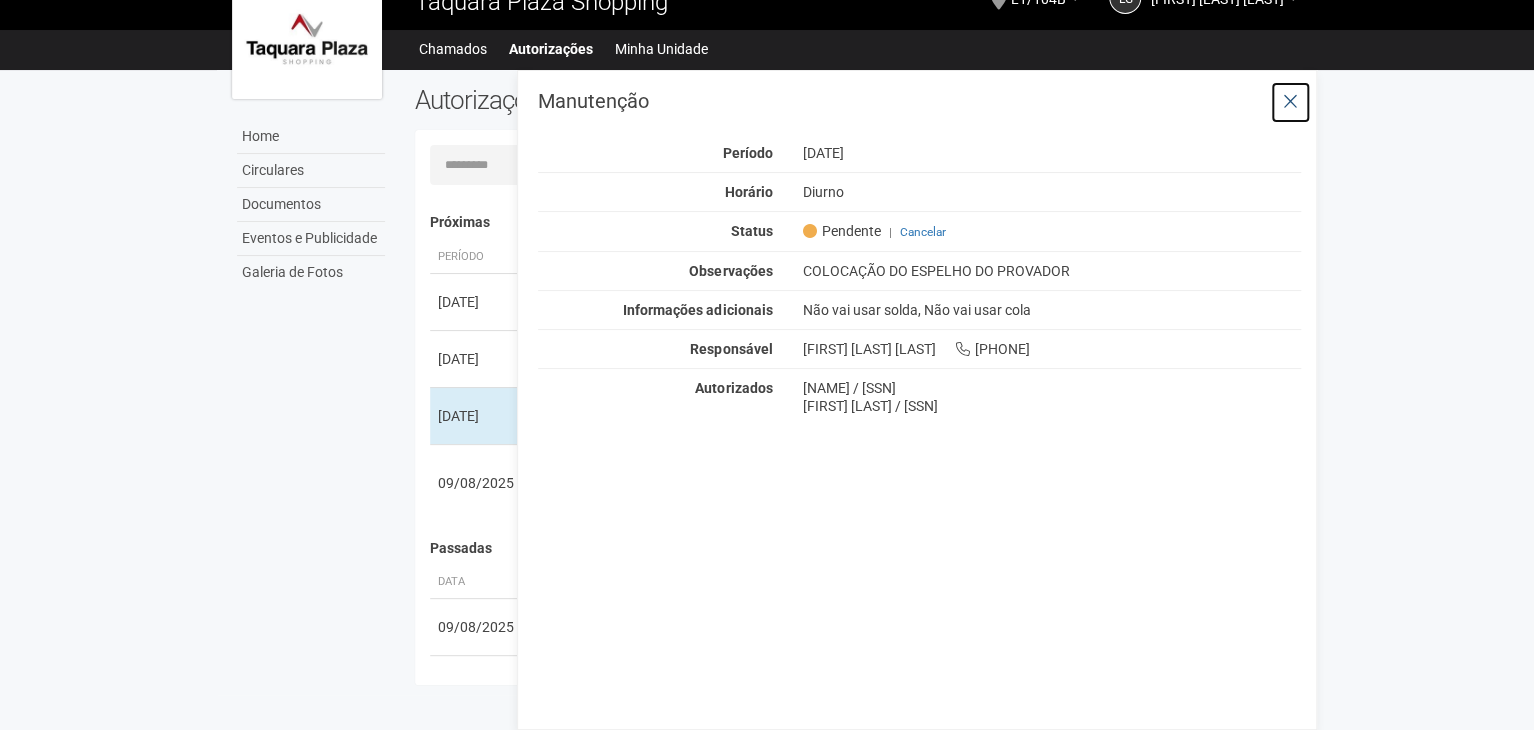 click at bounding box center [1290, 102] 